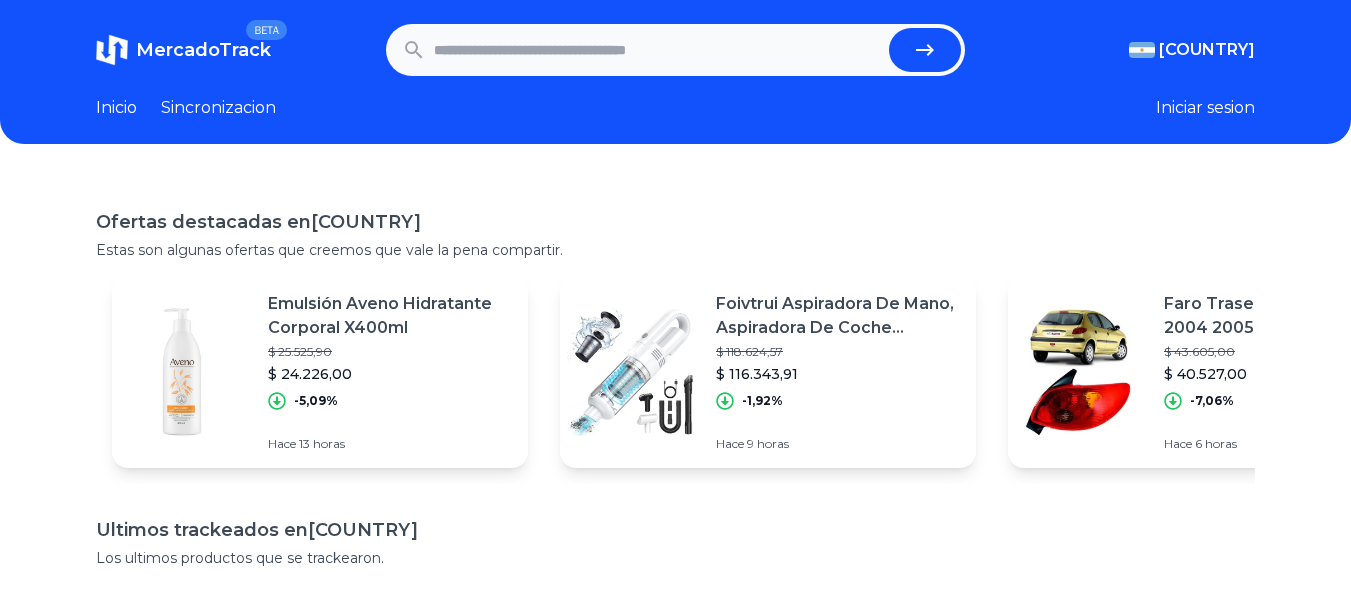 scroll, scrollTop: 0, scrollLeft: 0, axis: both 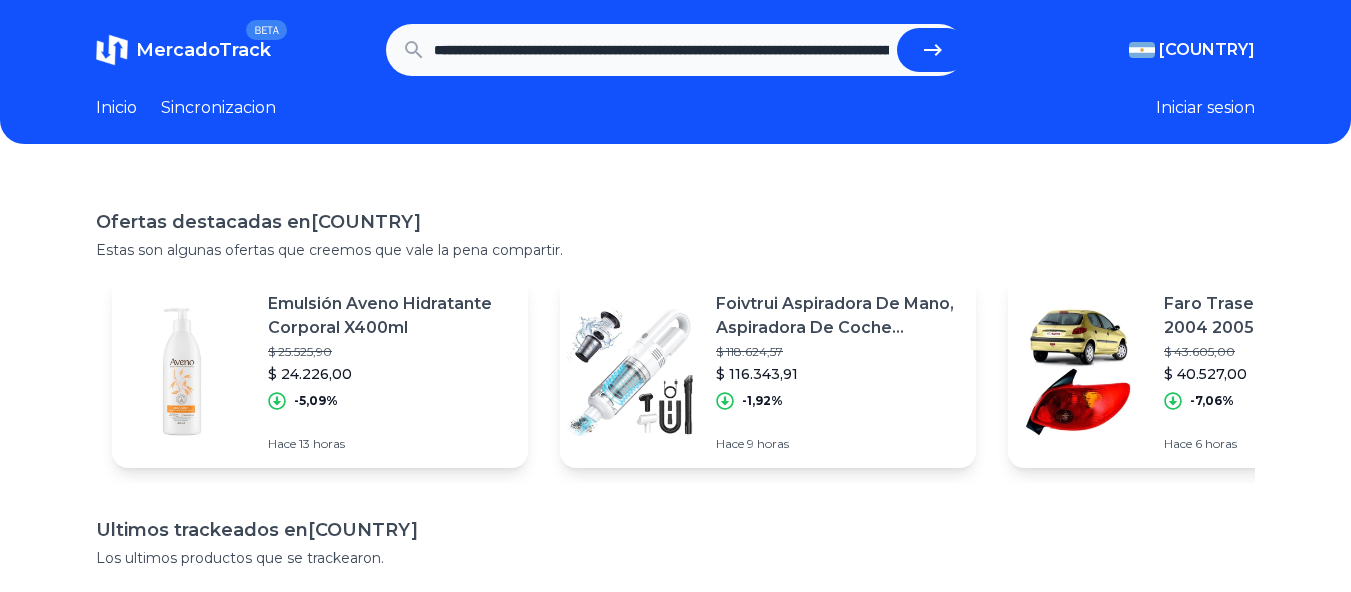 click 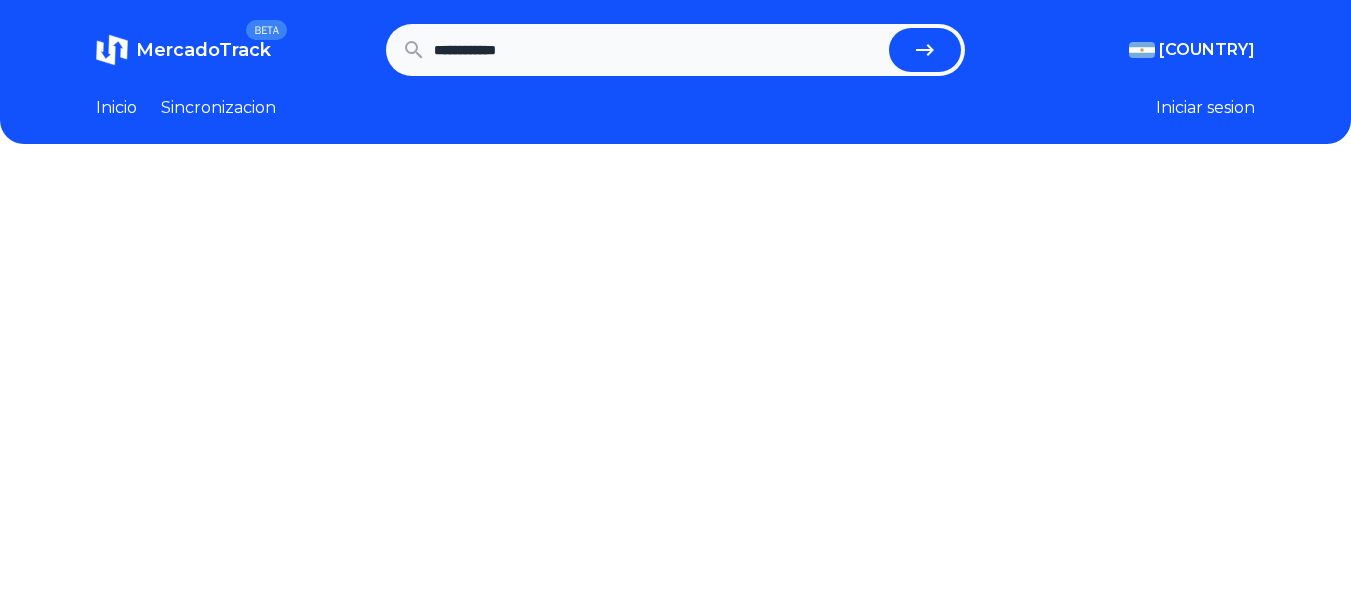 scroll, scrollTop: 0, scrollLeft: 0, axis: both 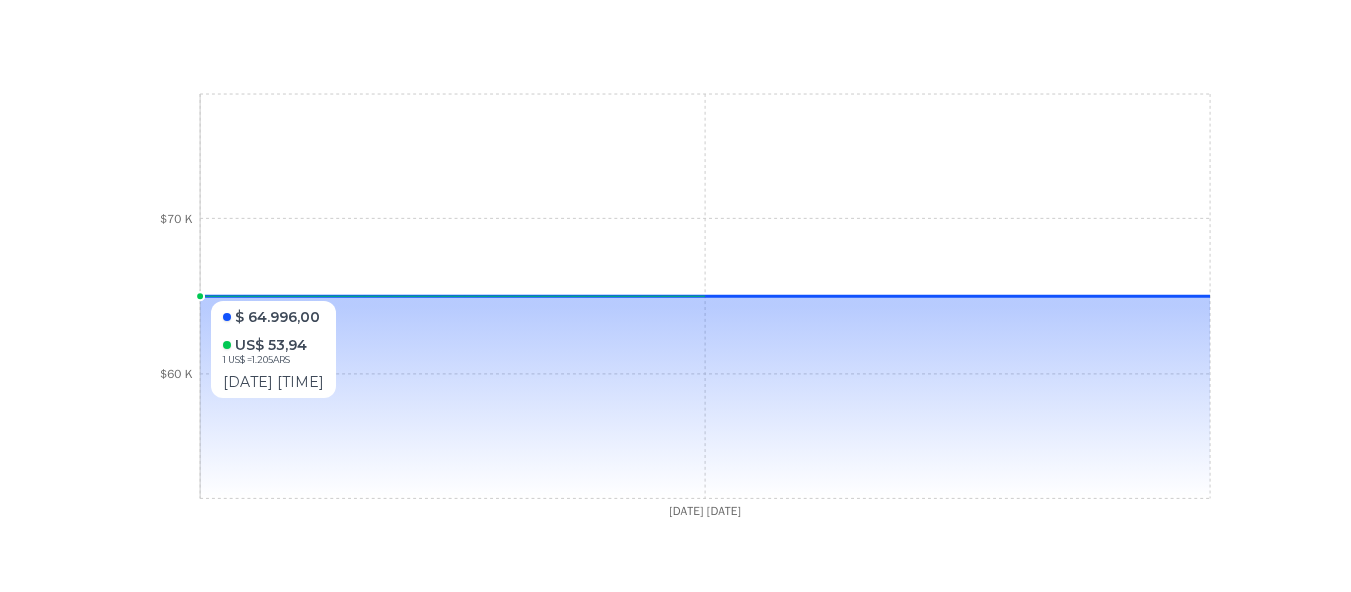 click on "19 Oct 24 $60 K $70 K" 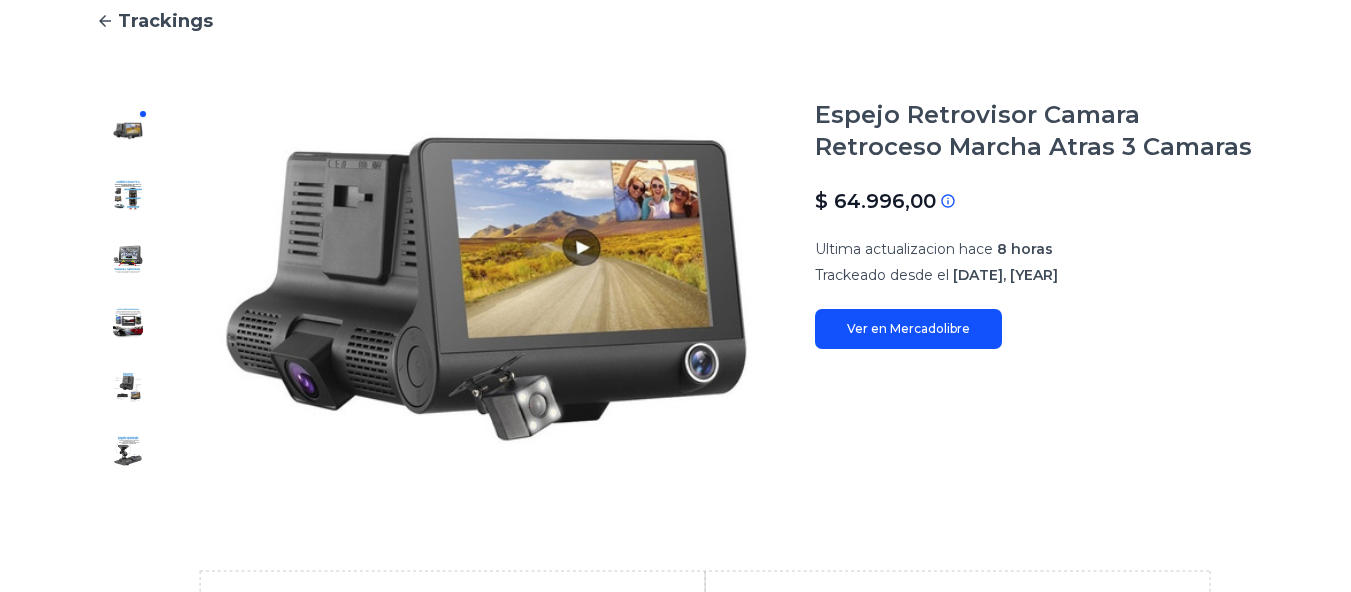 scroll, scrollTop: 178, scrollLeft: 0, axis: vertical 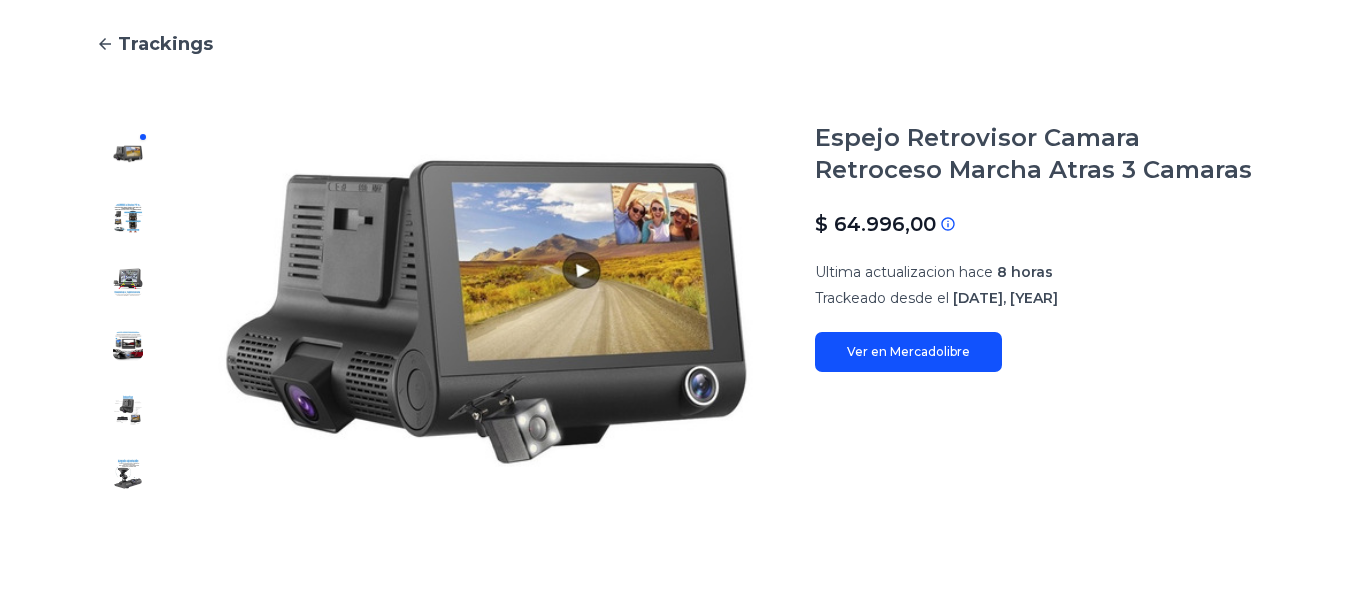 click on "Trackings" at bounding box center (165, 44) 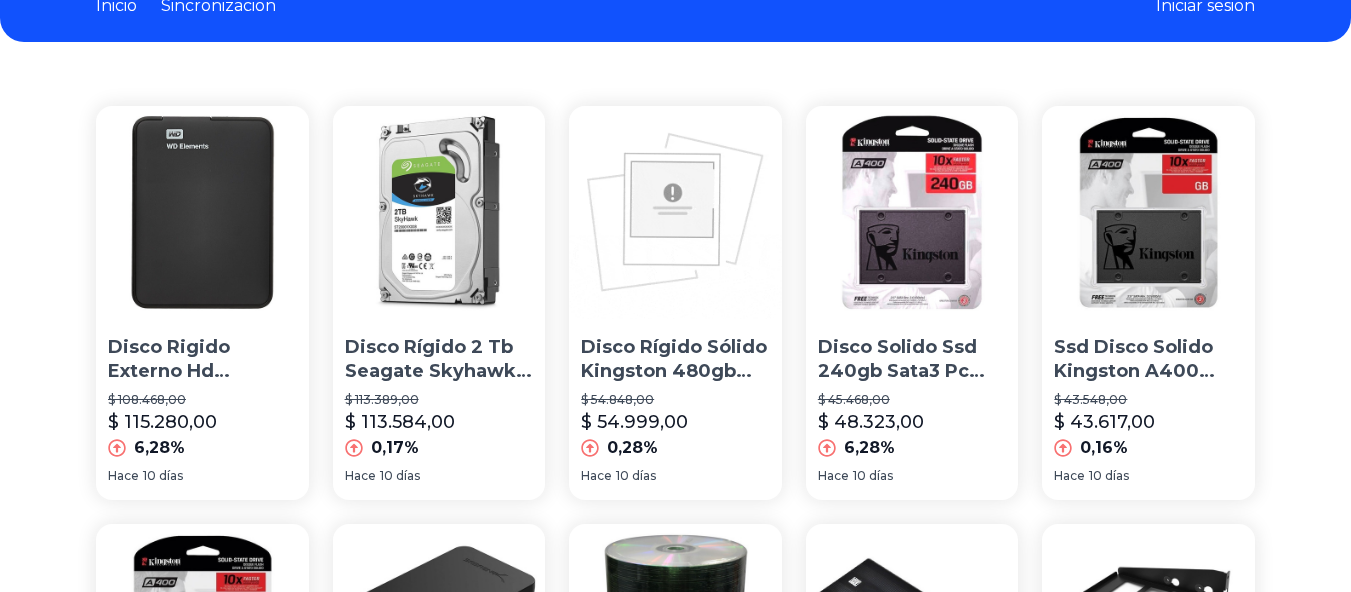 scroll, scrollTop: 0, scrollLeft: 0, axis: both 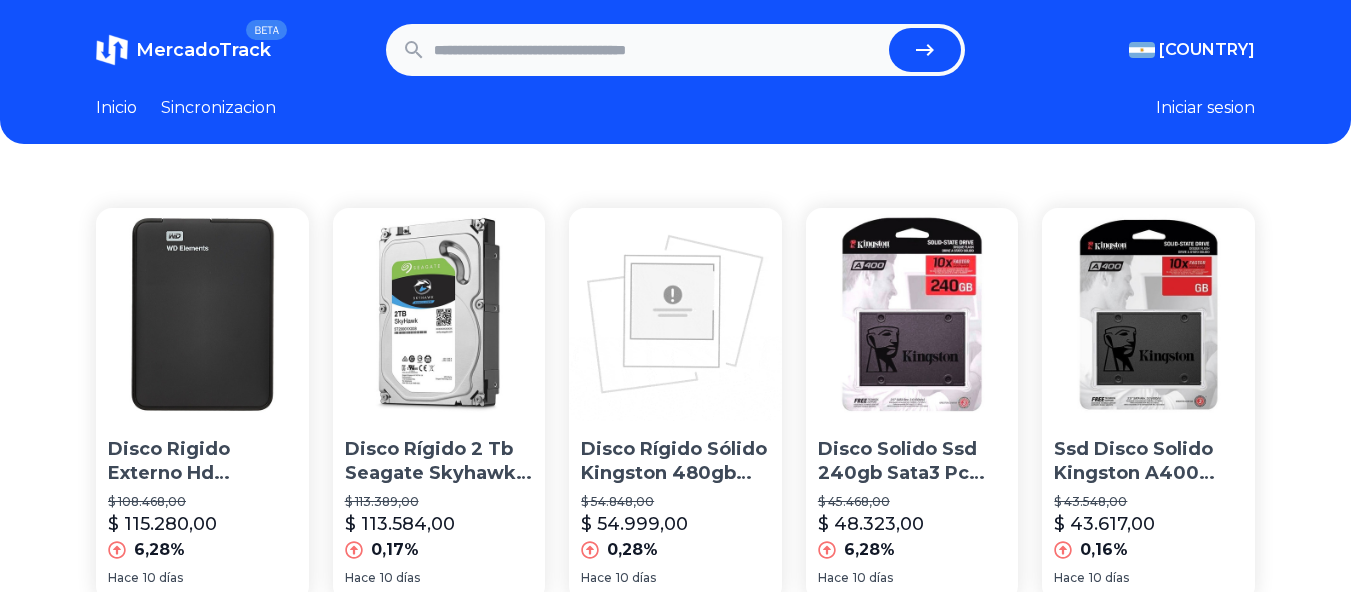 paste on "**********" 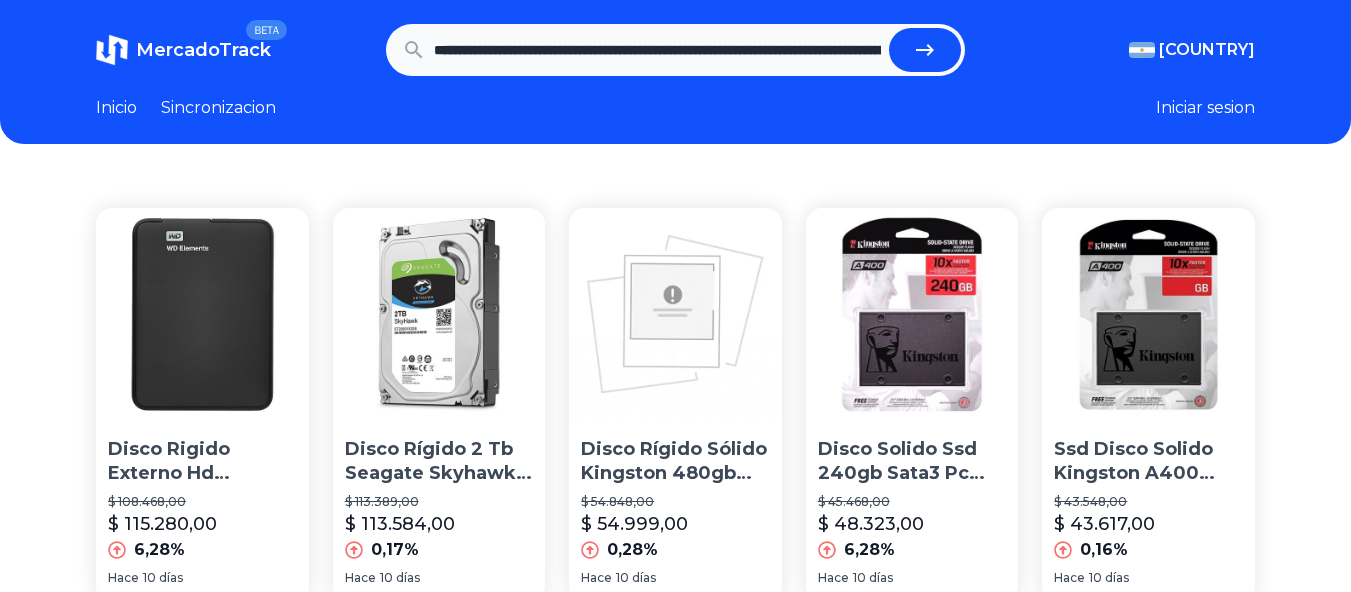 scroll, scrollTop: 0, scrollLeft: 1614, axis: horizontal 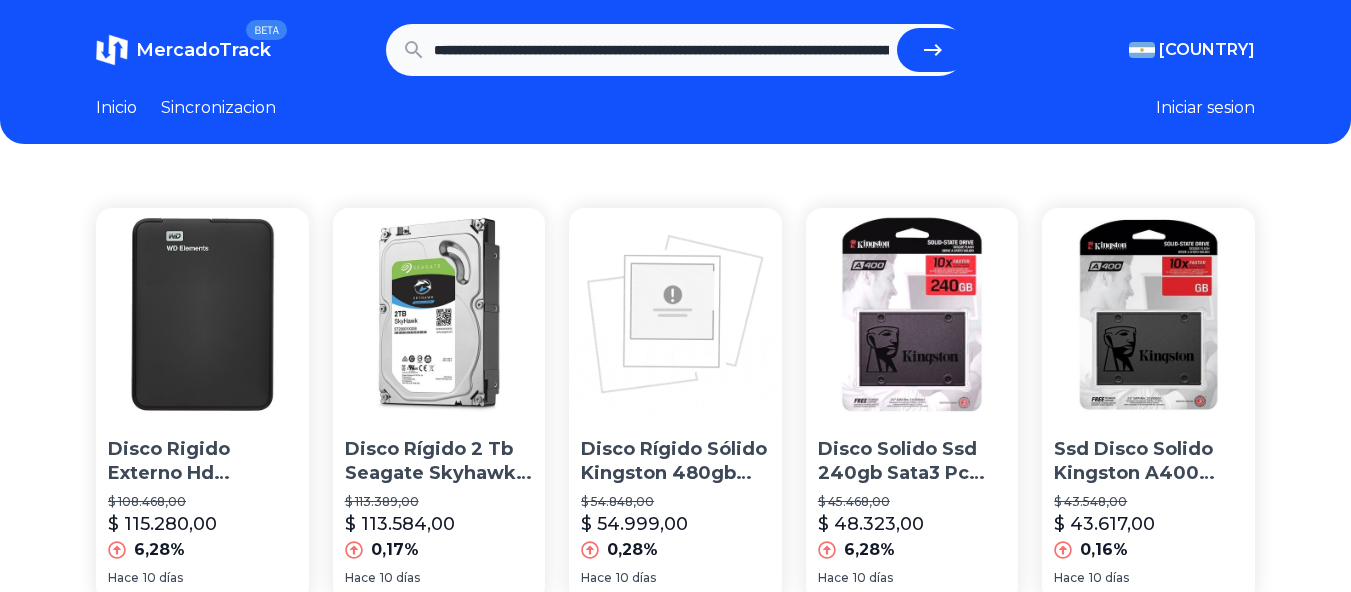 click 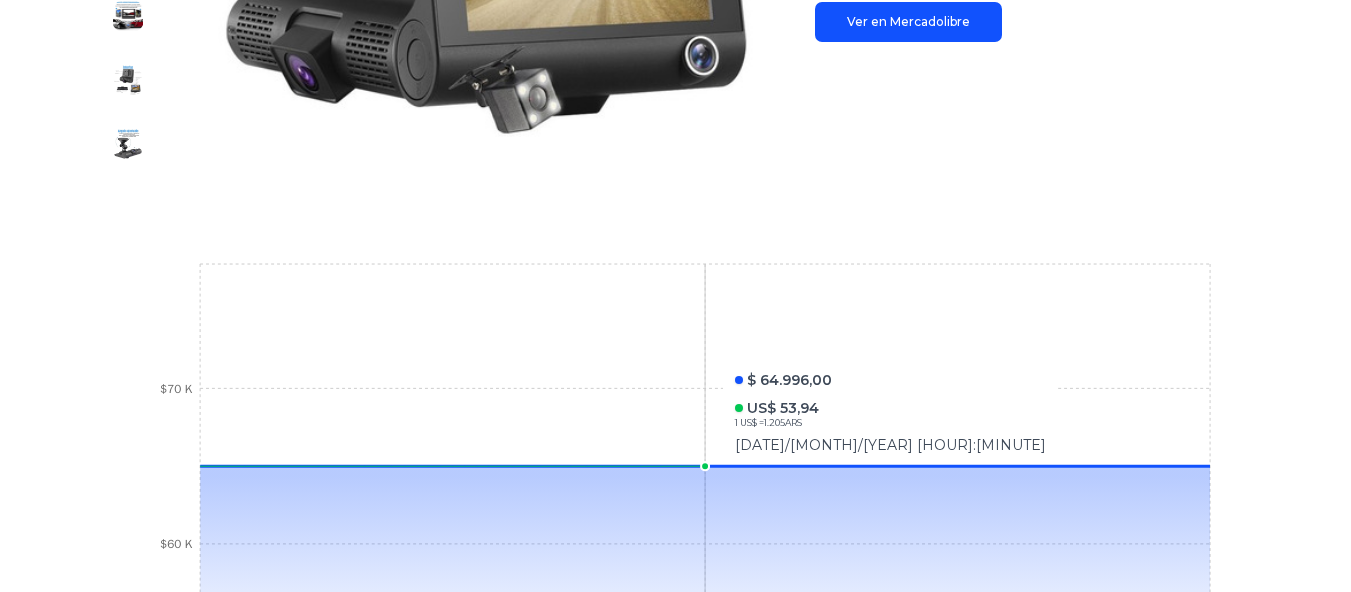 scroll, scrollTop: 500, scrollLeft: 0, axis: vertical 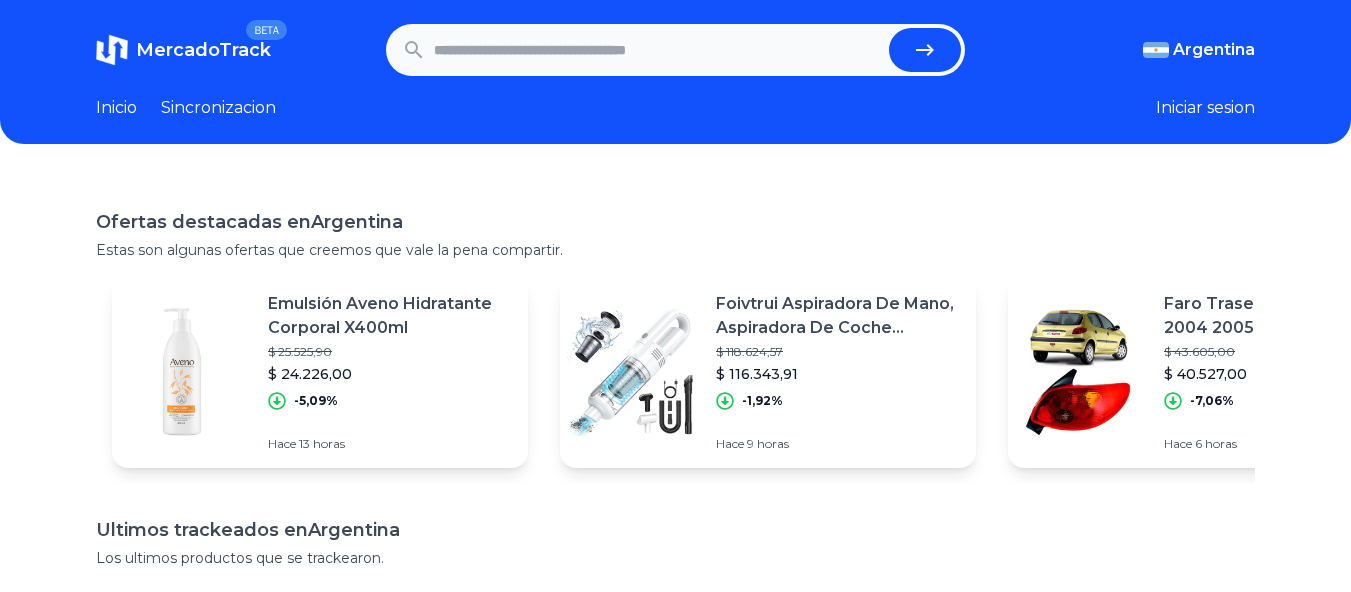 paste on "**********" 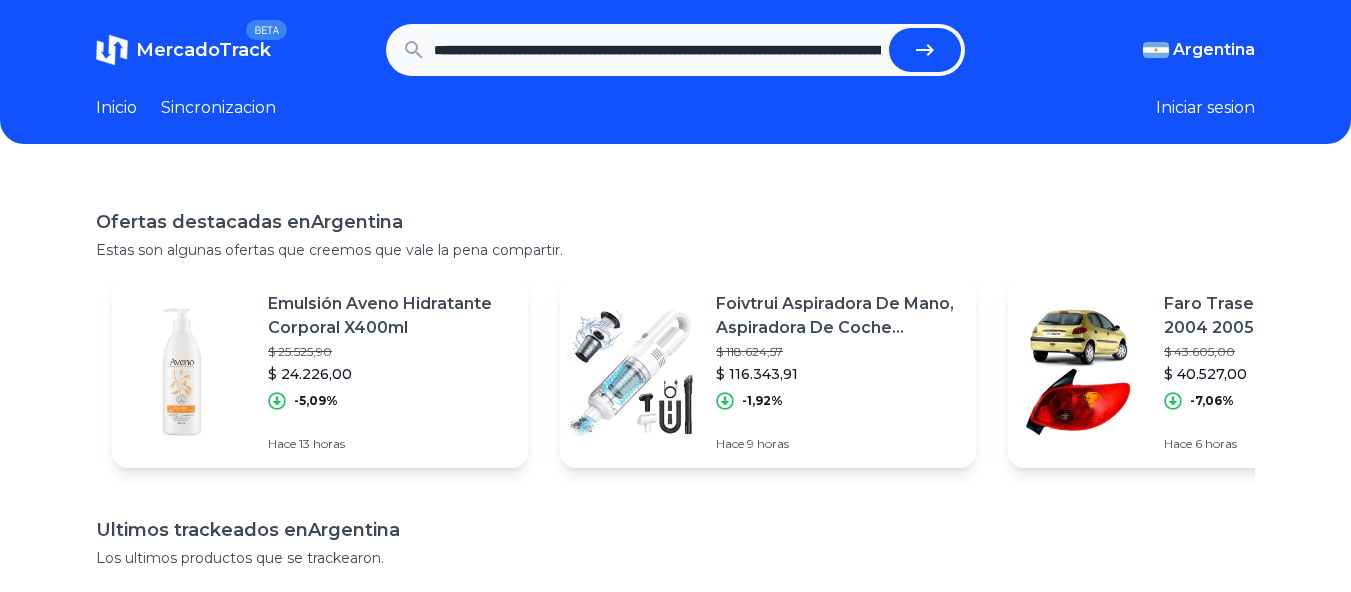 scroll, scrollTop: 0, scrollLeft: 1606, axis: horizontal 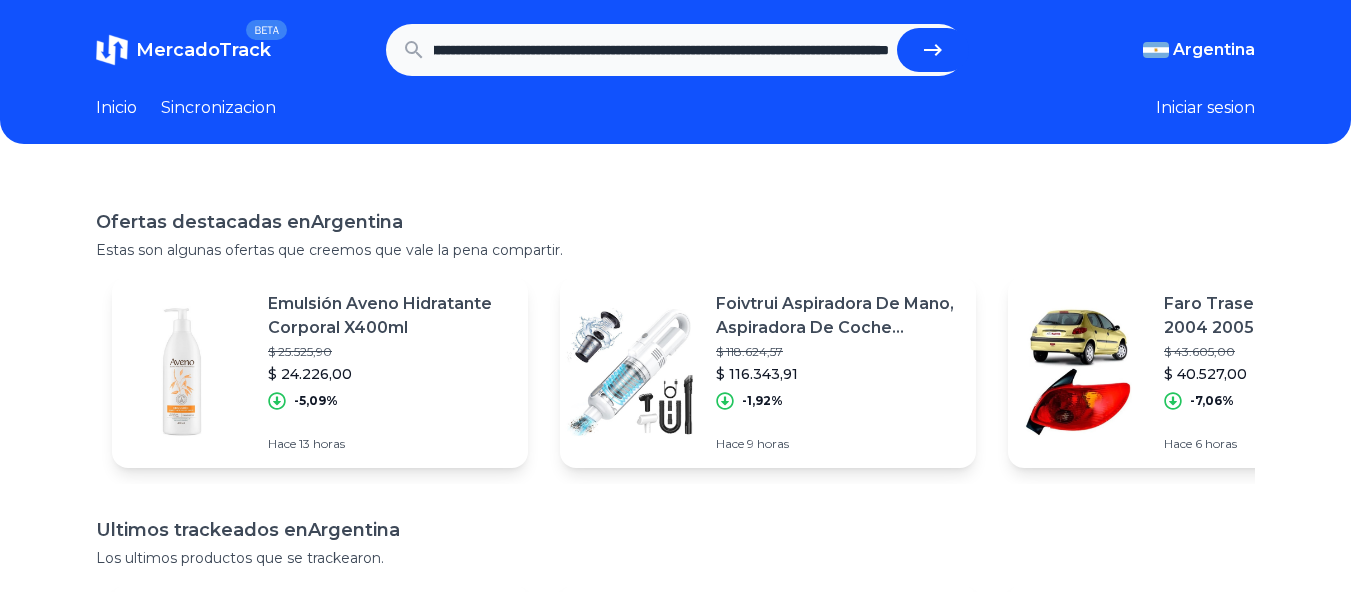 click at bounding box center (933, 50) 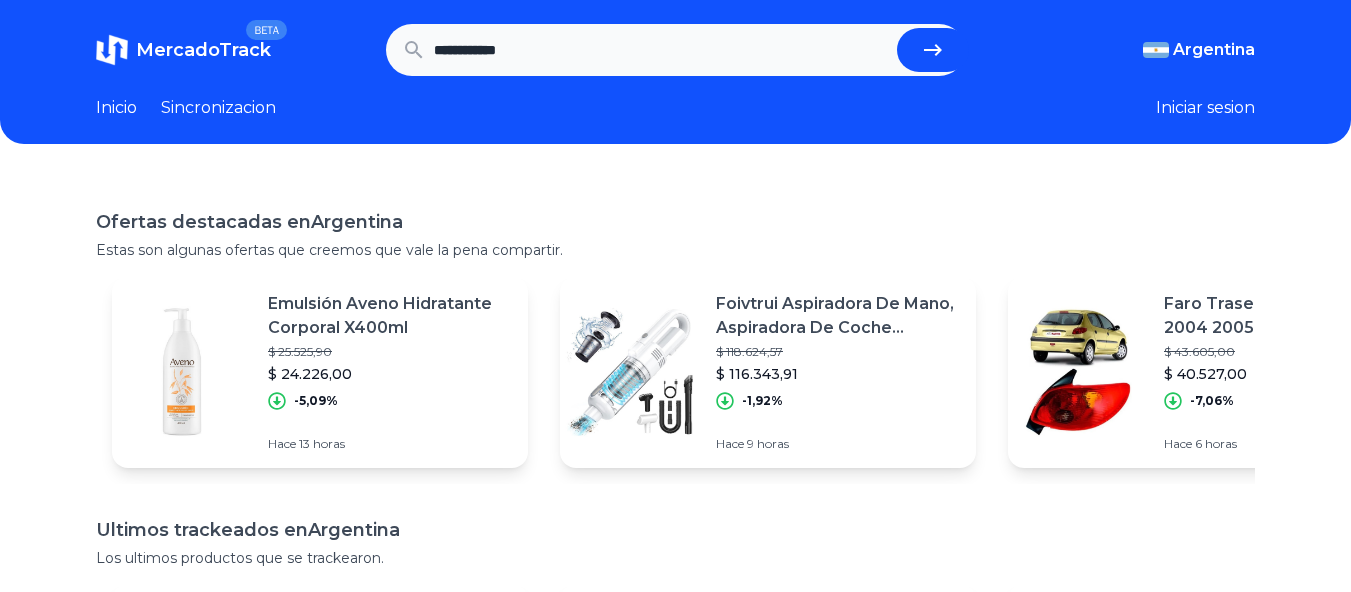 scroll, scrollTop: 0, scrollLeft: 0, axis: both 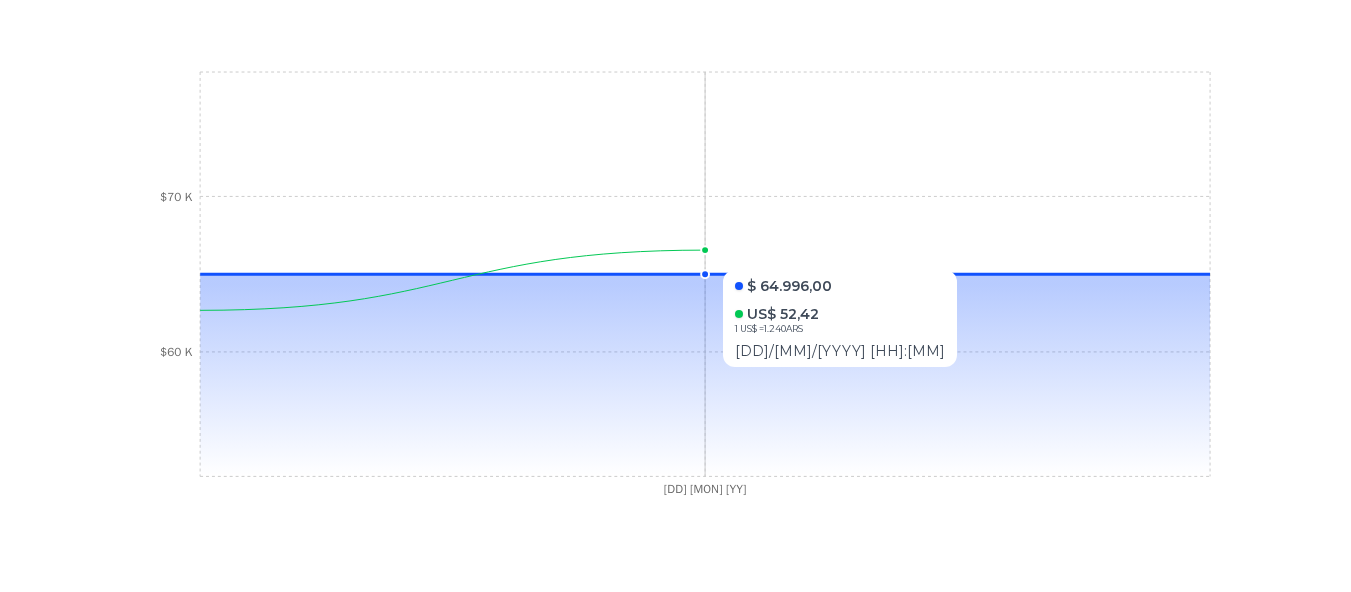 click on "[DD] [MON] [YY] [PRICE] [PRICE]" 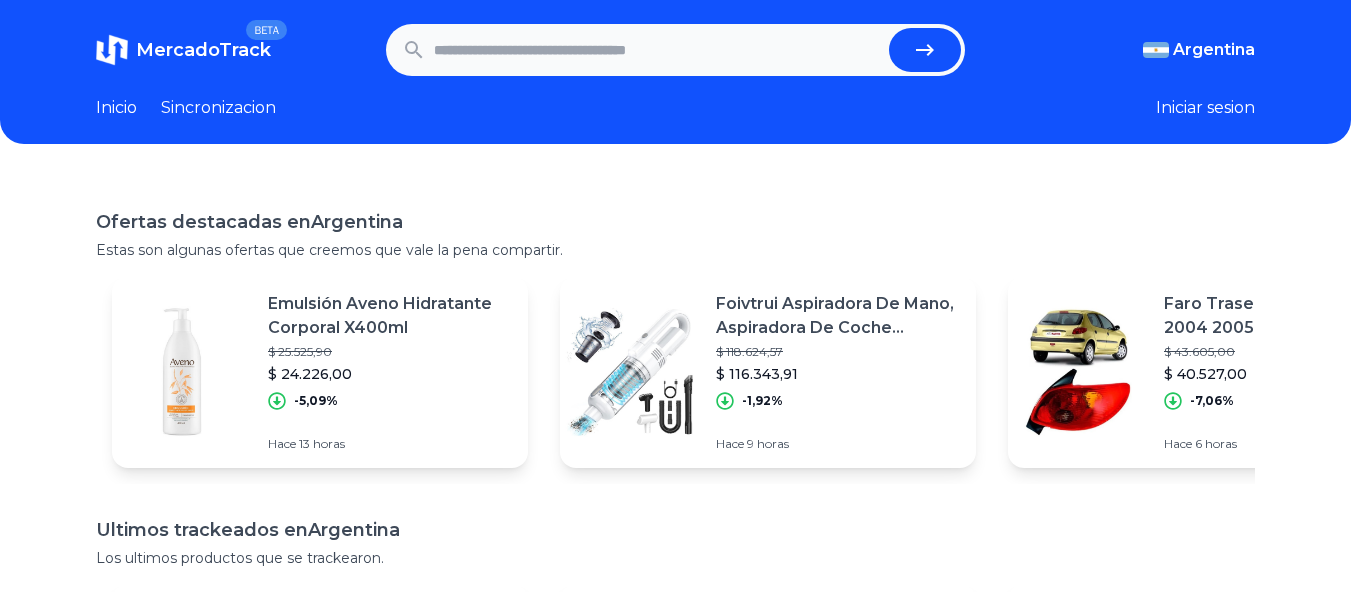 scroll, scrollTop: 0, scrollLeft: 0, axis: both 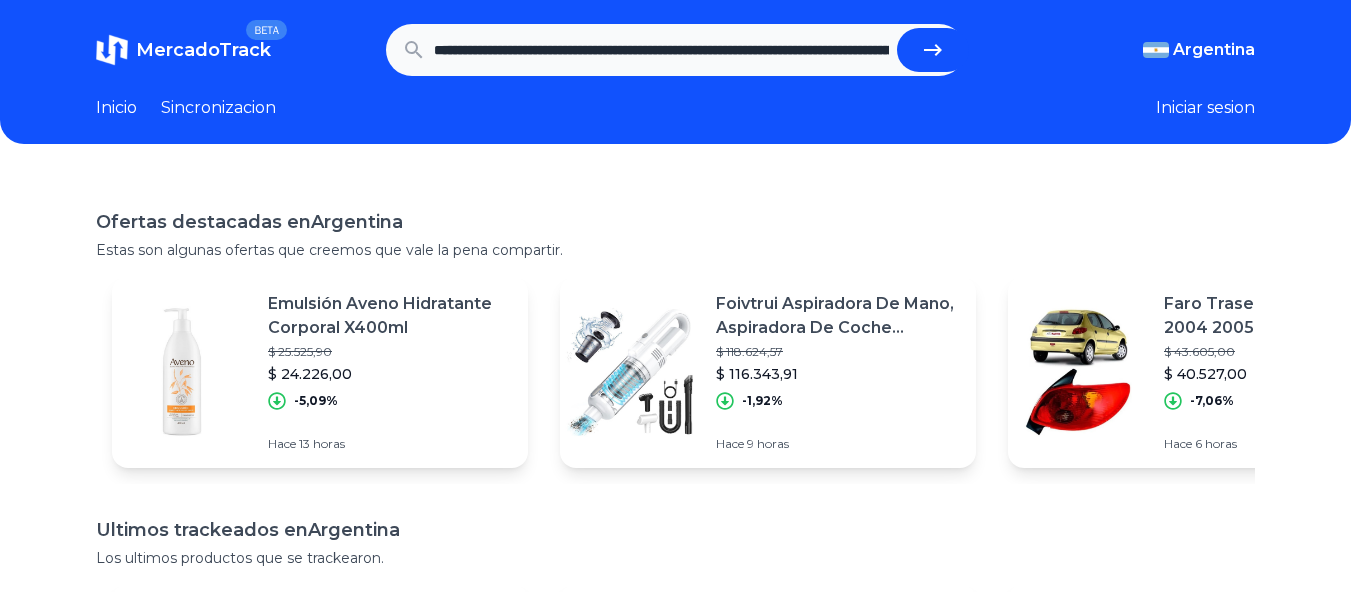 click 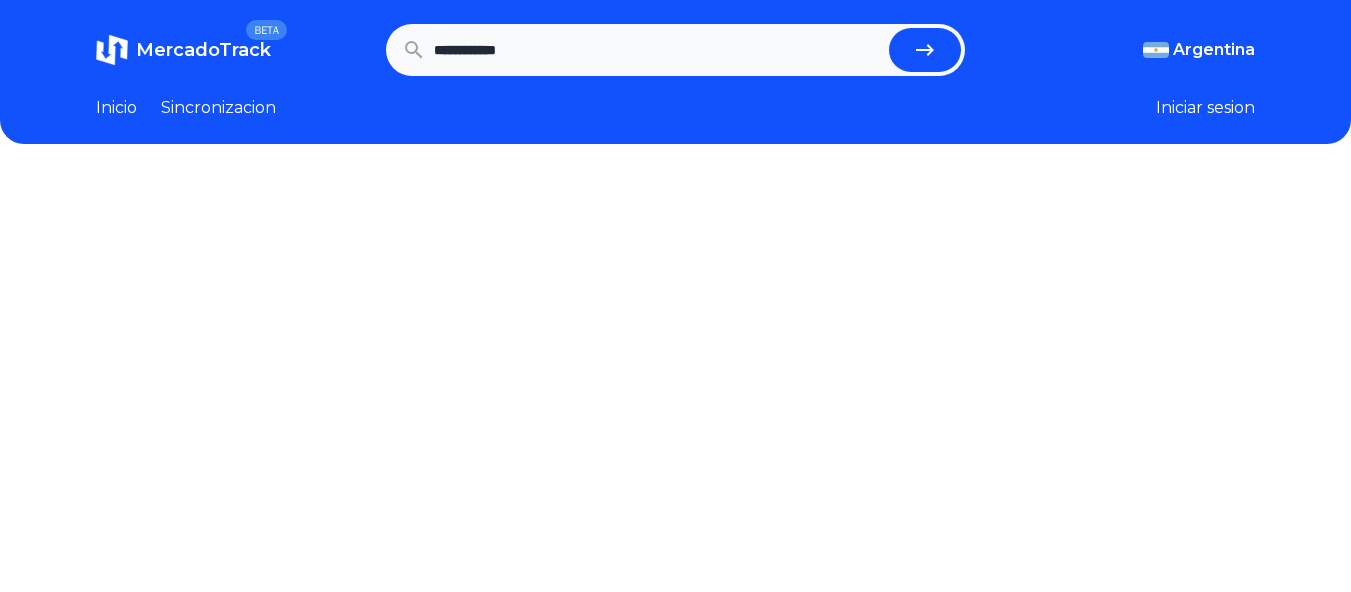 scroll, scrollTop: 0, scrollLeft: 0, axis: both 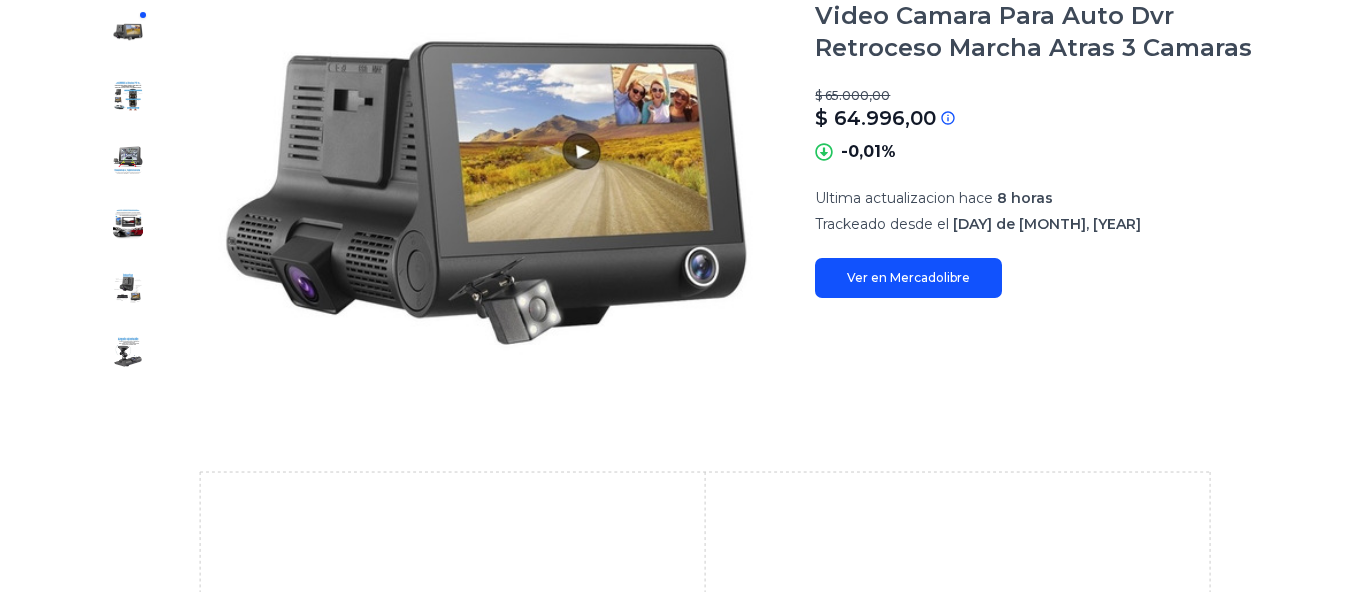 click on "Ultima actualizacion hace" at bounding box center [904, 198] 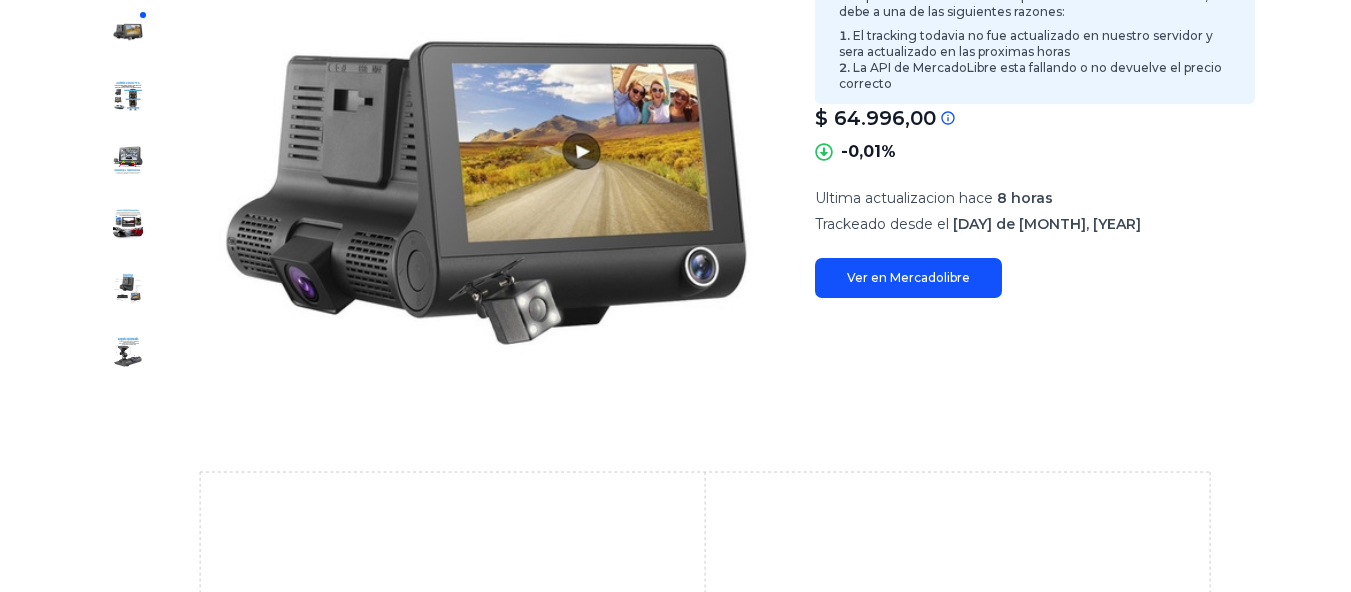 scroll, scrollTop: 200, scrollLeft: 0, axis: vertical 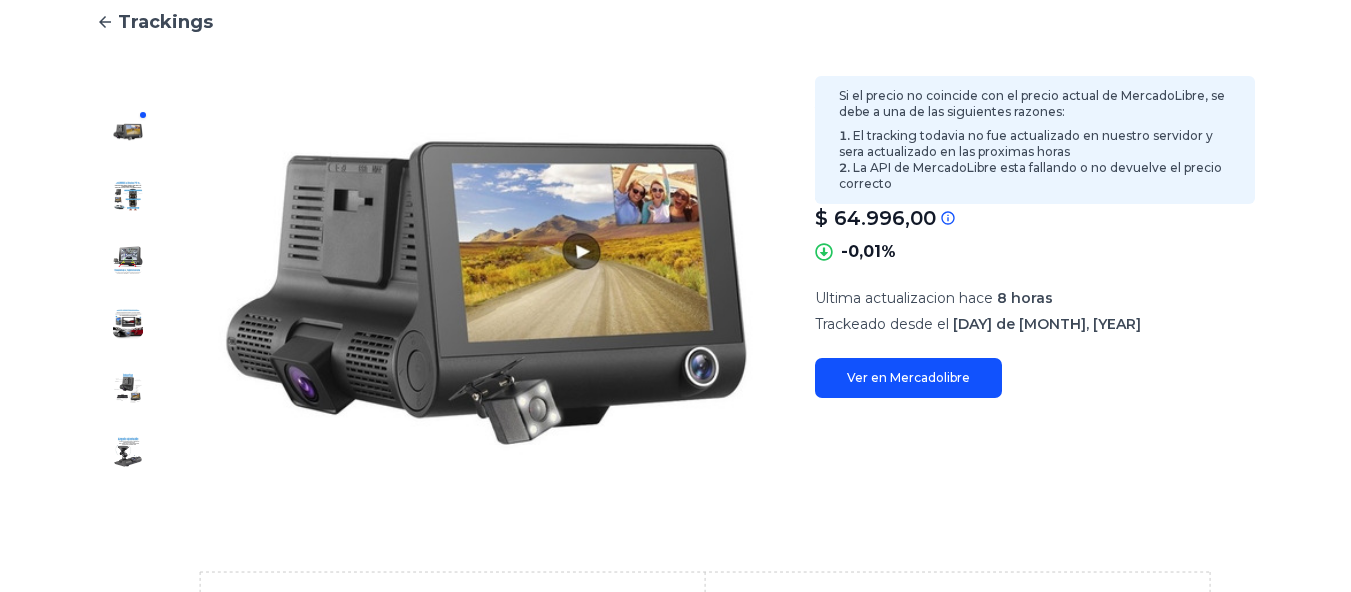 drag, startPoint x: 953, startPoint y: 117, endPoint x: 954, endPoint y: 127, distance: 10.049875 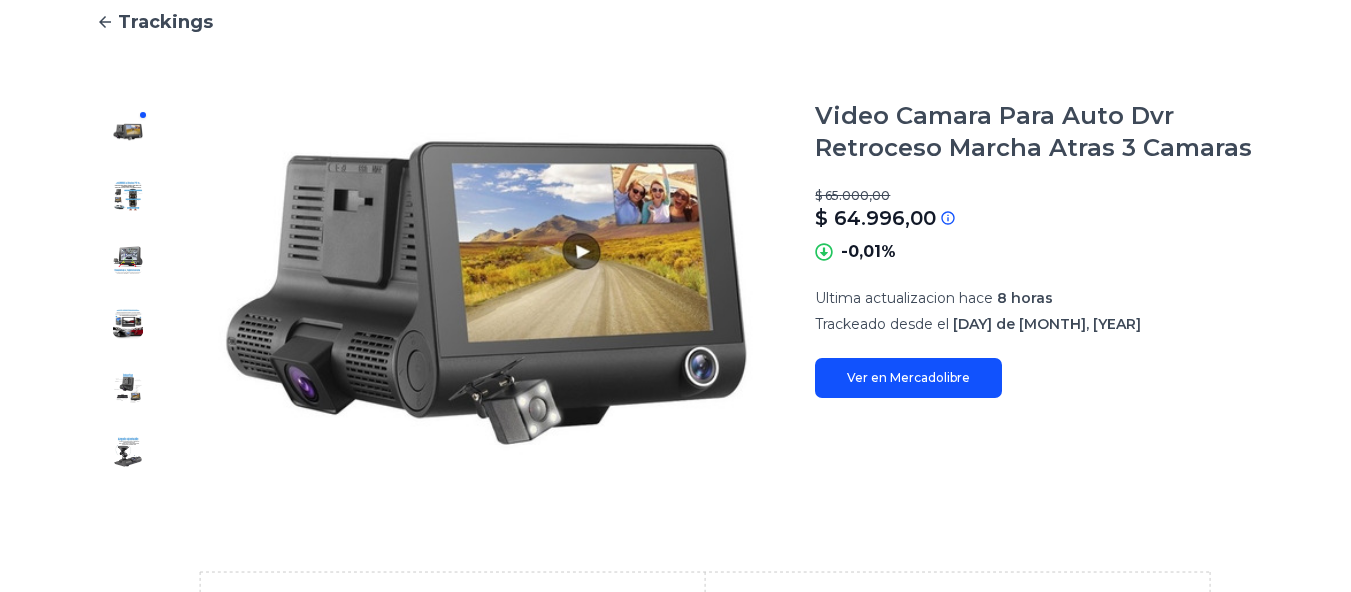 drag, startPoint x: 954, startPoint y: 127, endPoint x: 775, endPoint y: 35, distance: 201.25854 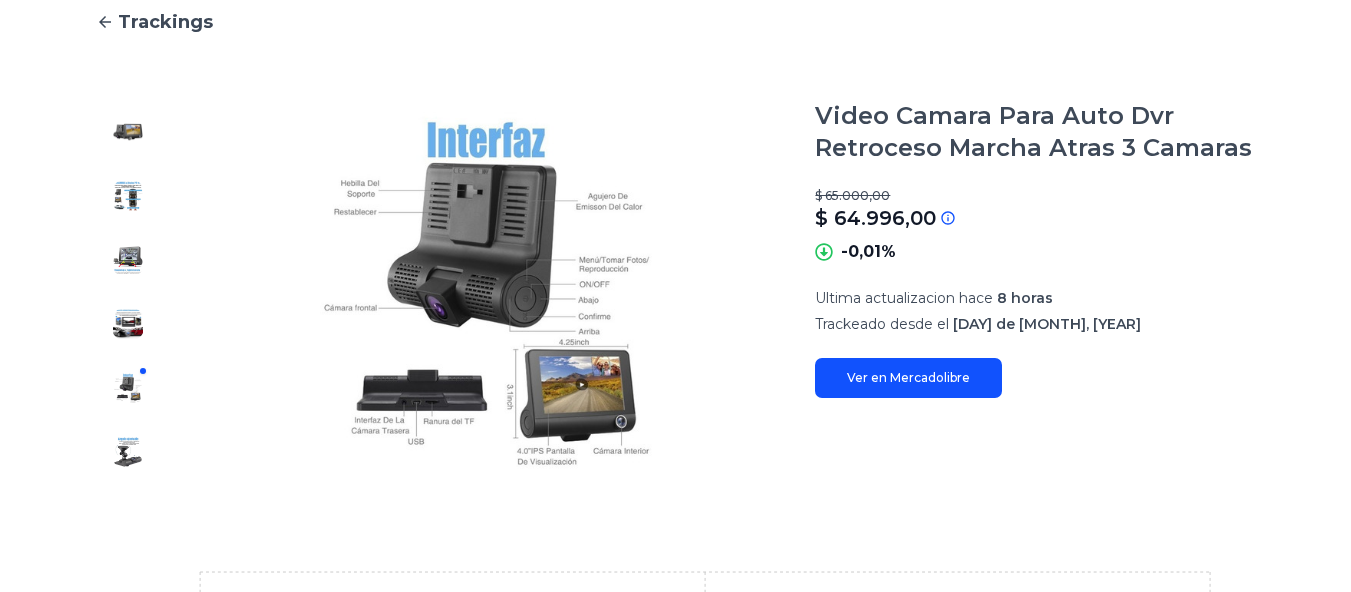click at bounding box center (128, 324) 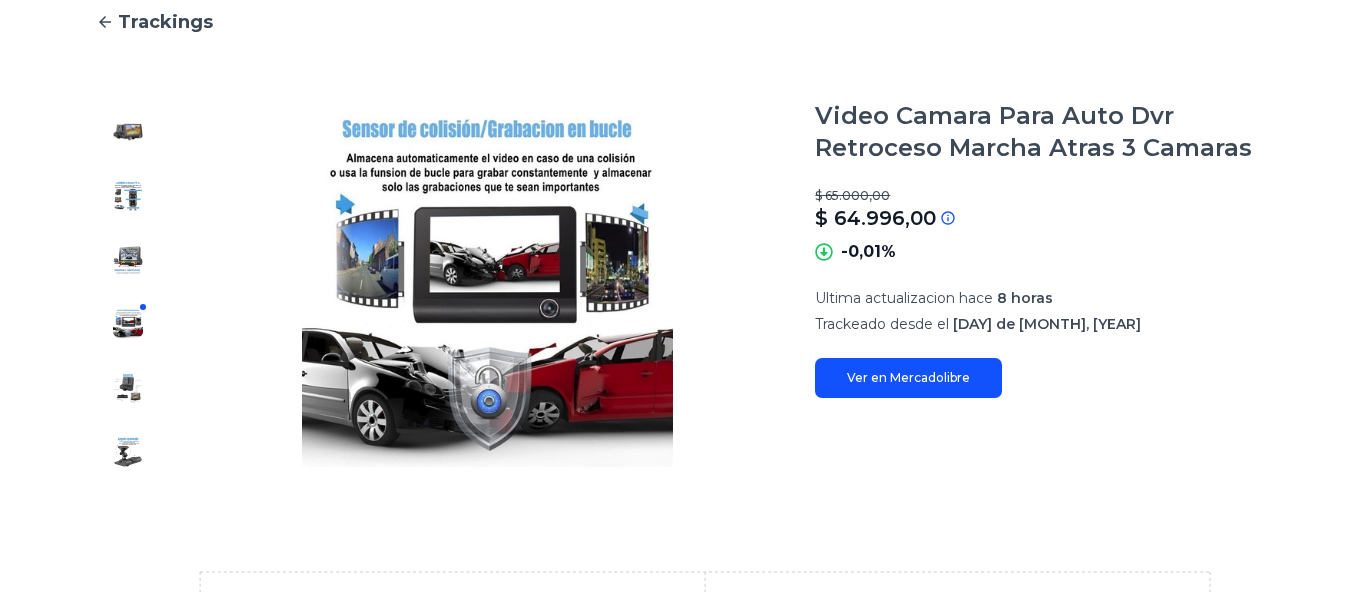 click at bounding box center [128, 260] 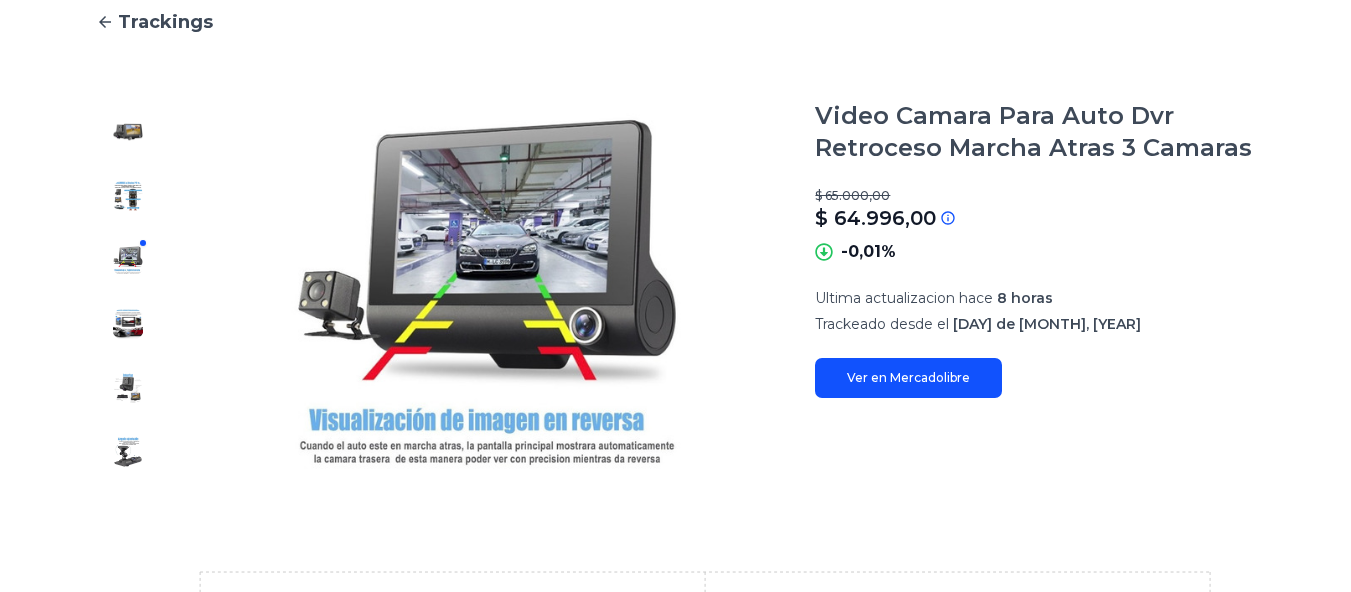 click at bounding box center (128, 196) 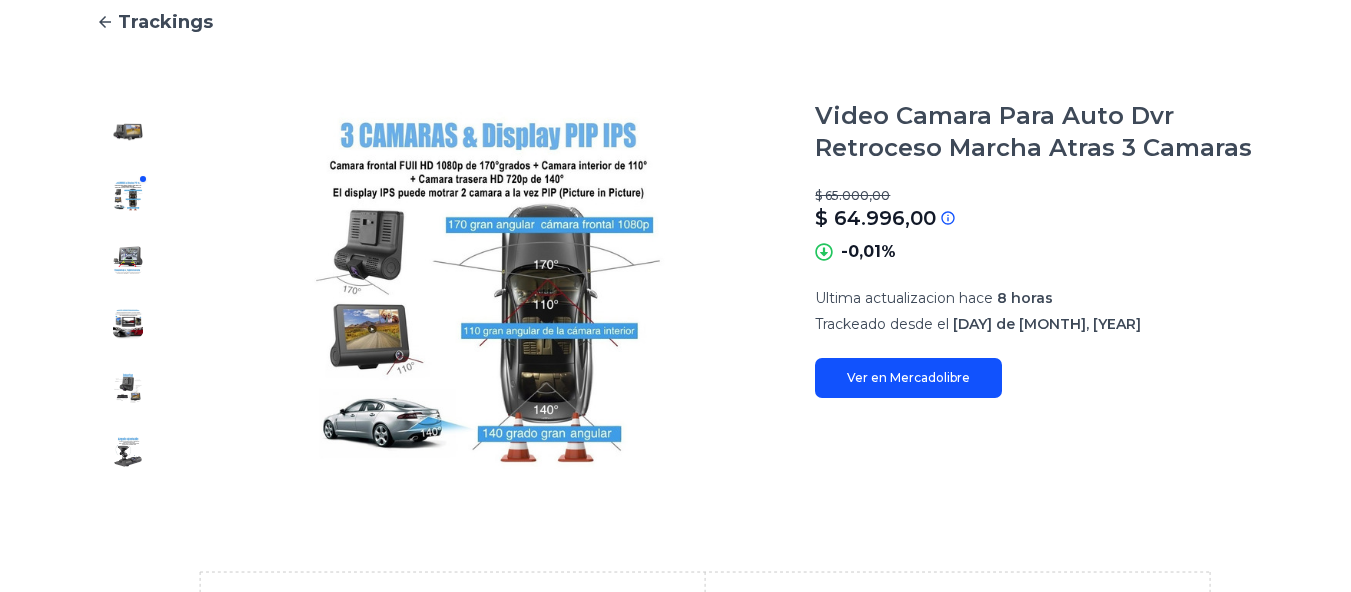 click at bounding box center (128, 132) 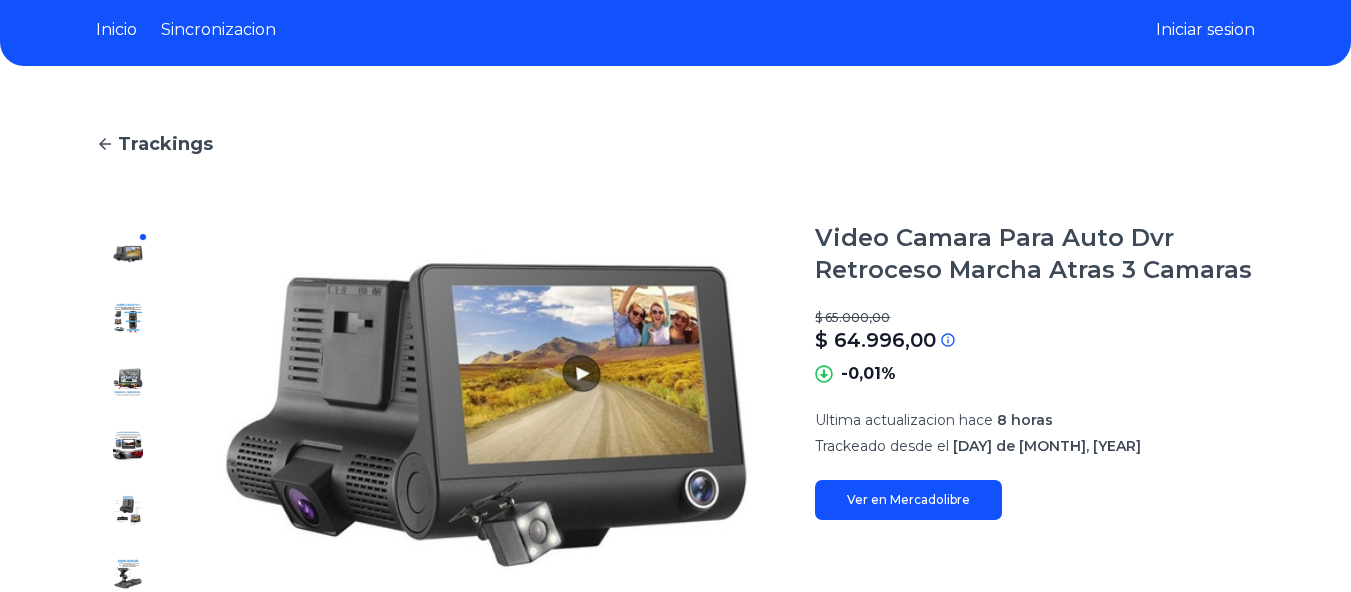 scroll, scrollTop: 0, scrollLeft: 0, axis: both 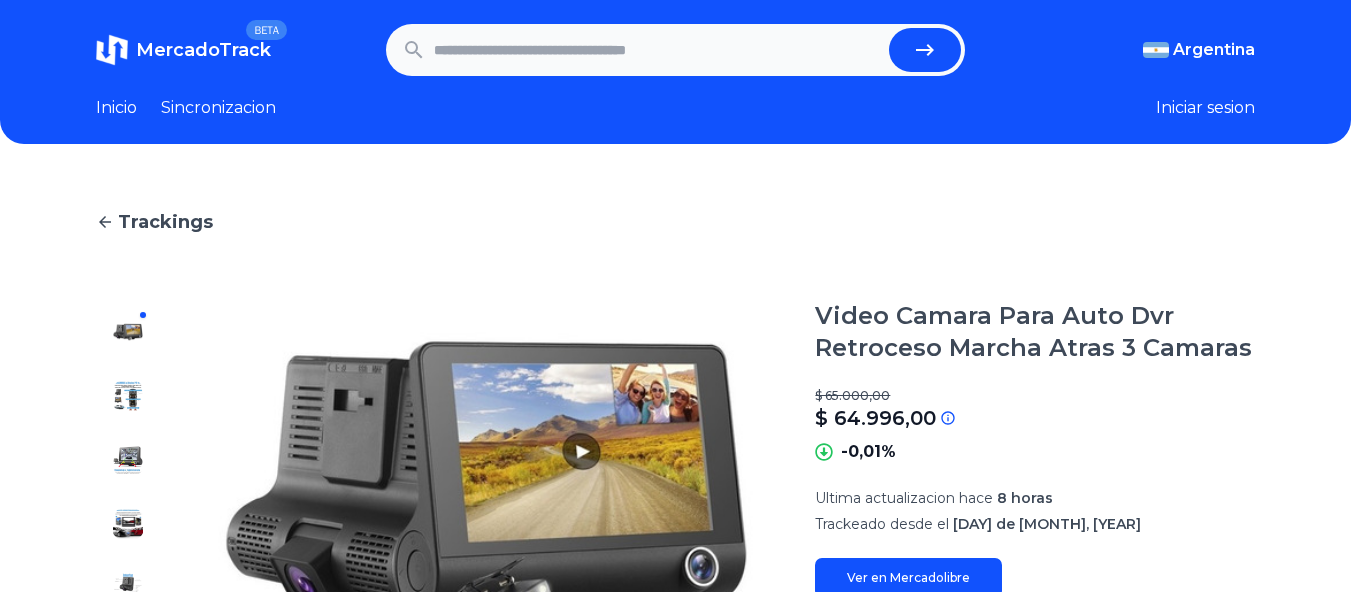 click on "Inicio" at bounding box center [116, 108] 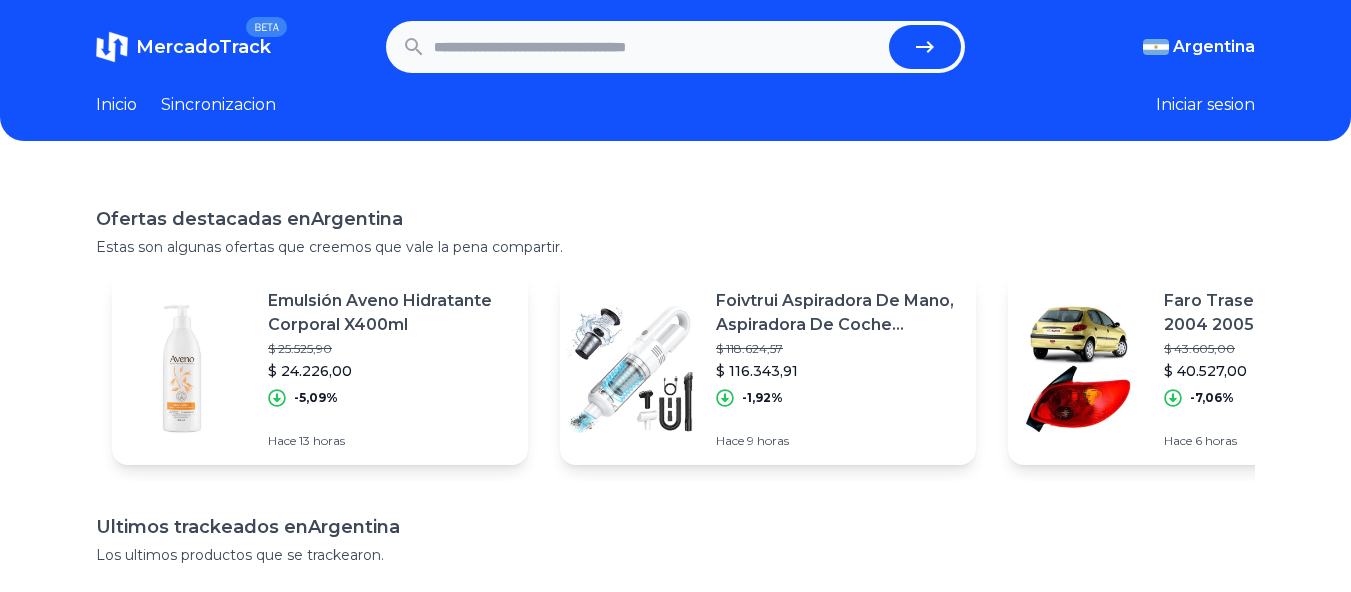 scroll, scrollTop: 0, scrollLeft: 0, axis: both 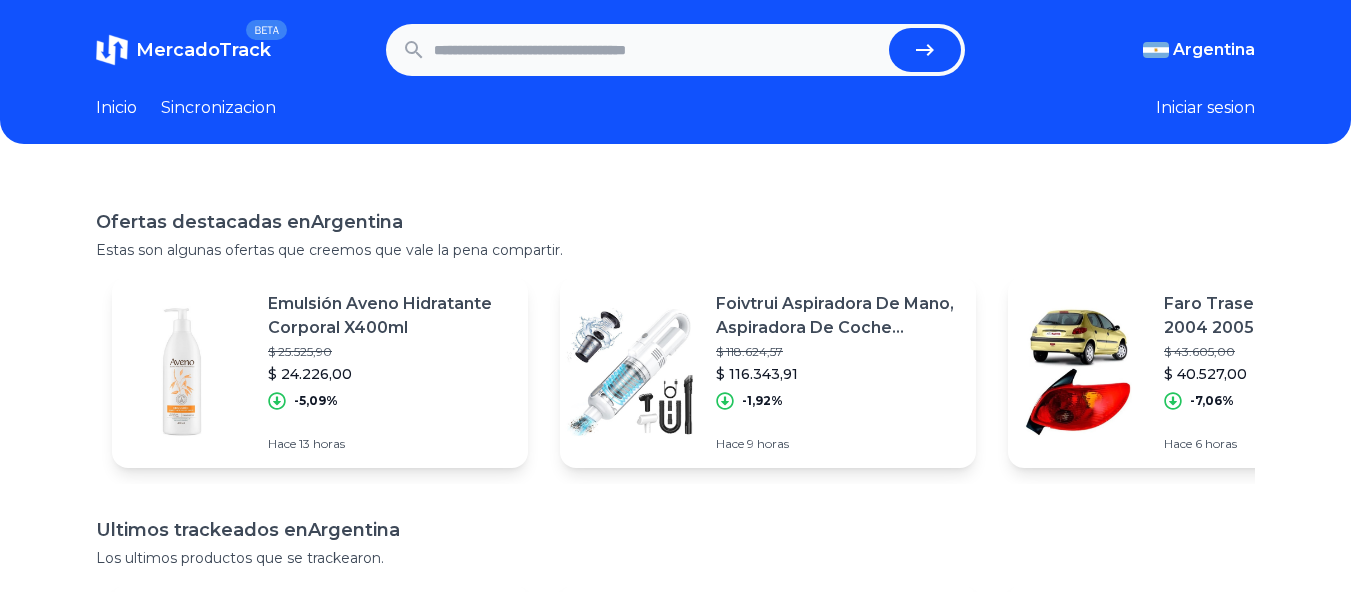 click on "MercadoTrack" at bounding box center [203, 50] 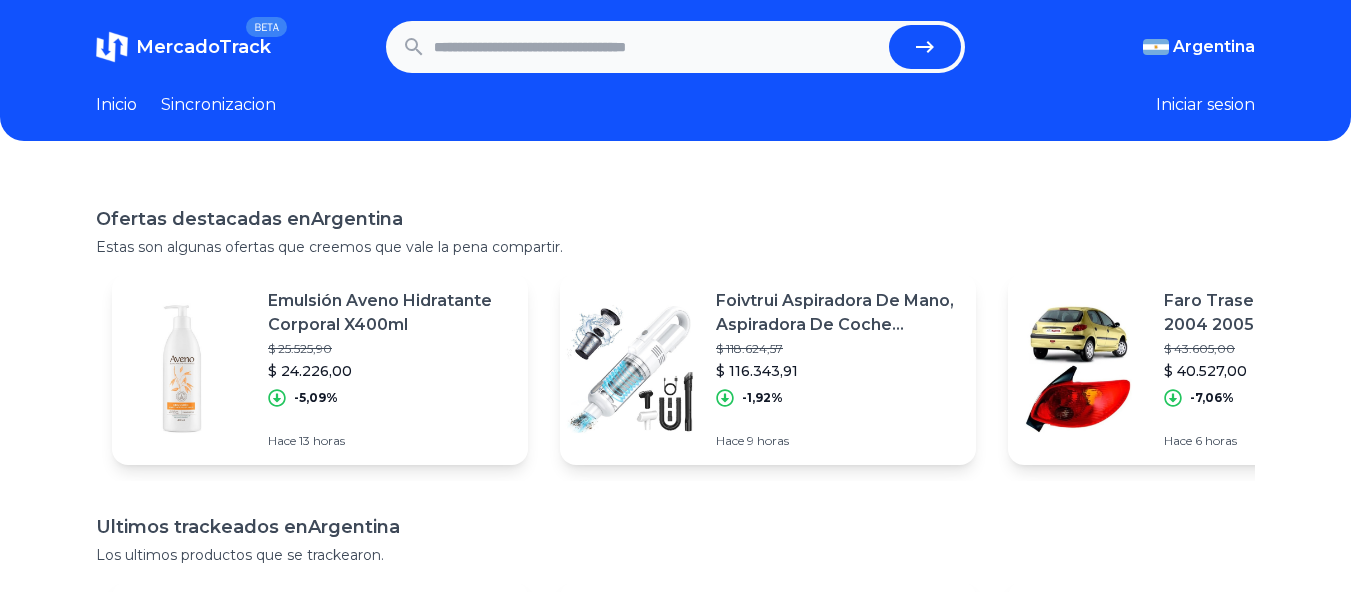 scroll, scrollTop: 0, scrollLeft: 0, axis: both 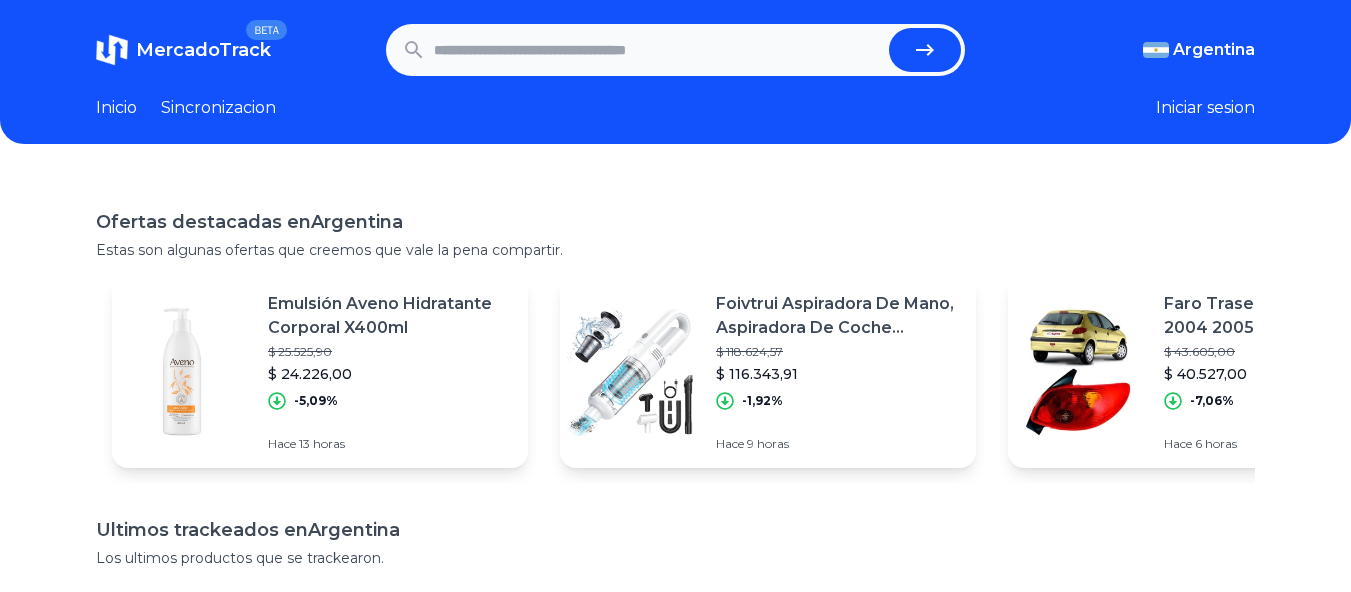 click on "Foivtrui Aspiradora De Mano, Aspiradora De Coche Inalámbrica" at bounding box center [838, 316] 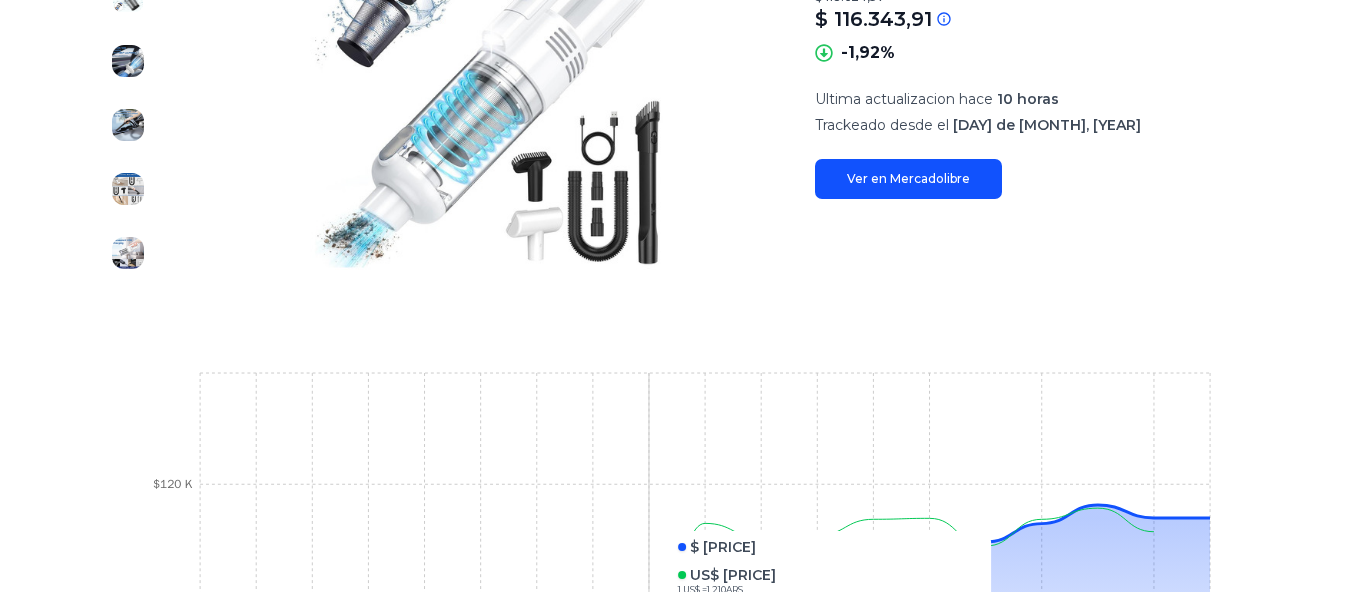 scroll, scrollTop: 300, scrollLeft: 0, axis: vertical 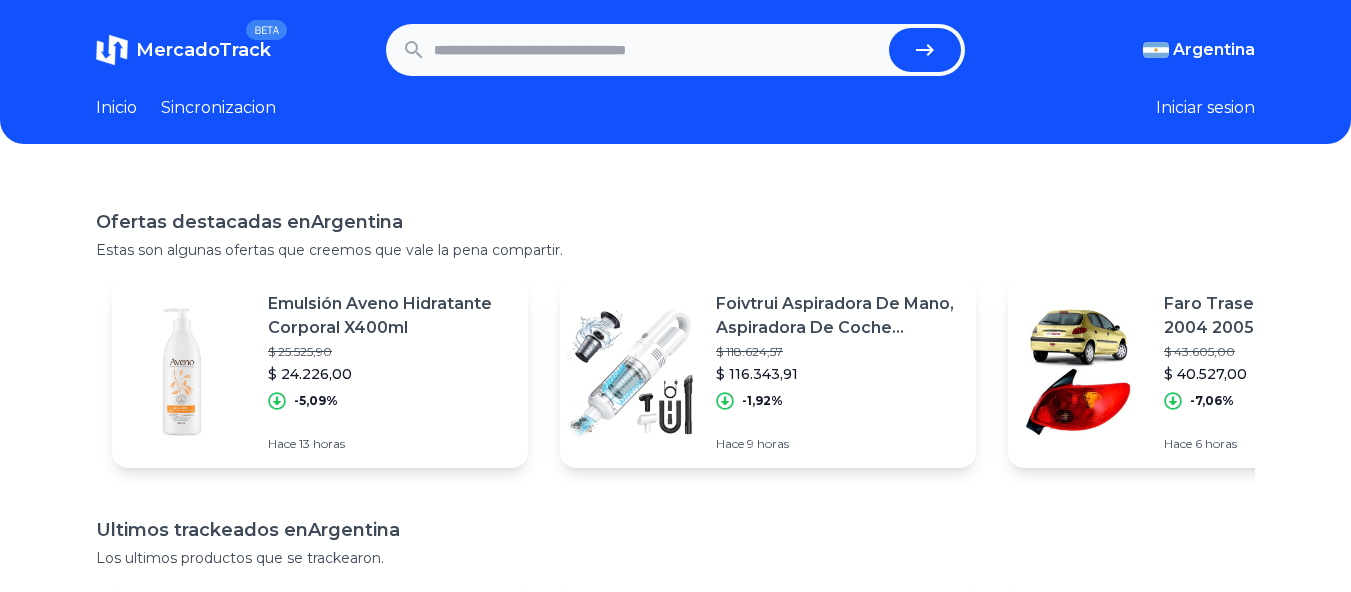 click at bounding box center (1078, 372) 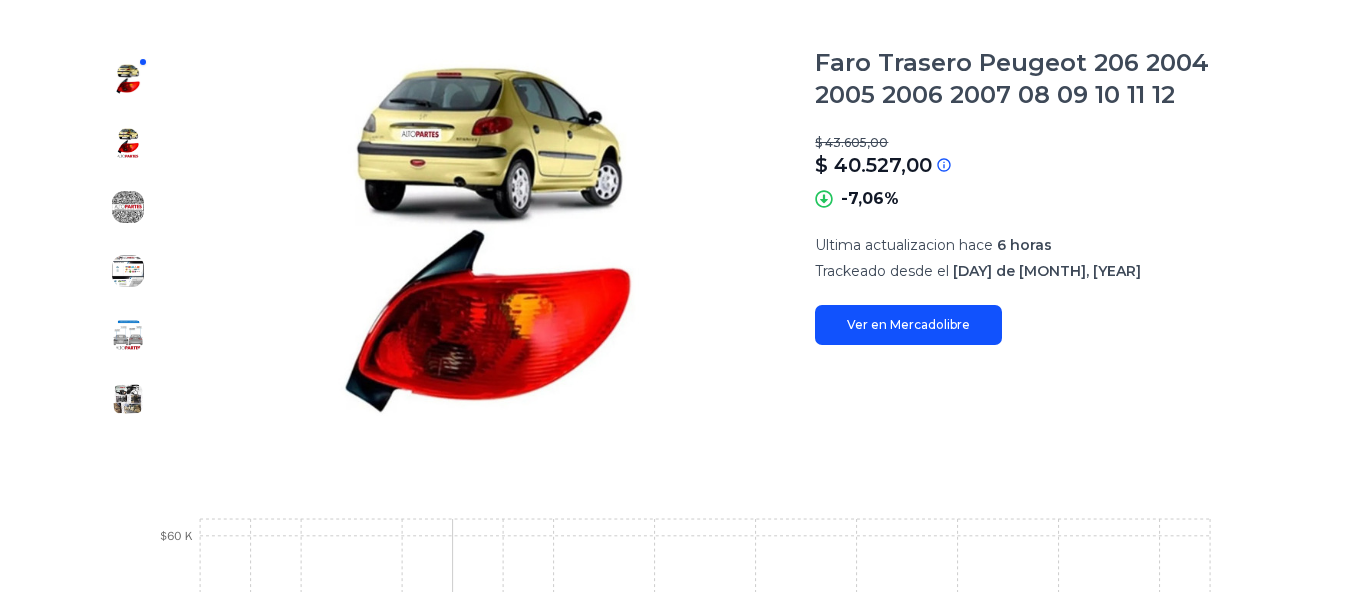 scroll, scrollTop: 200, scrollLeft: 0, axis: vertical 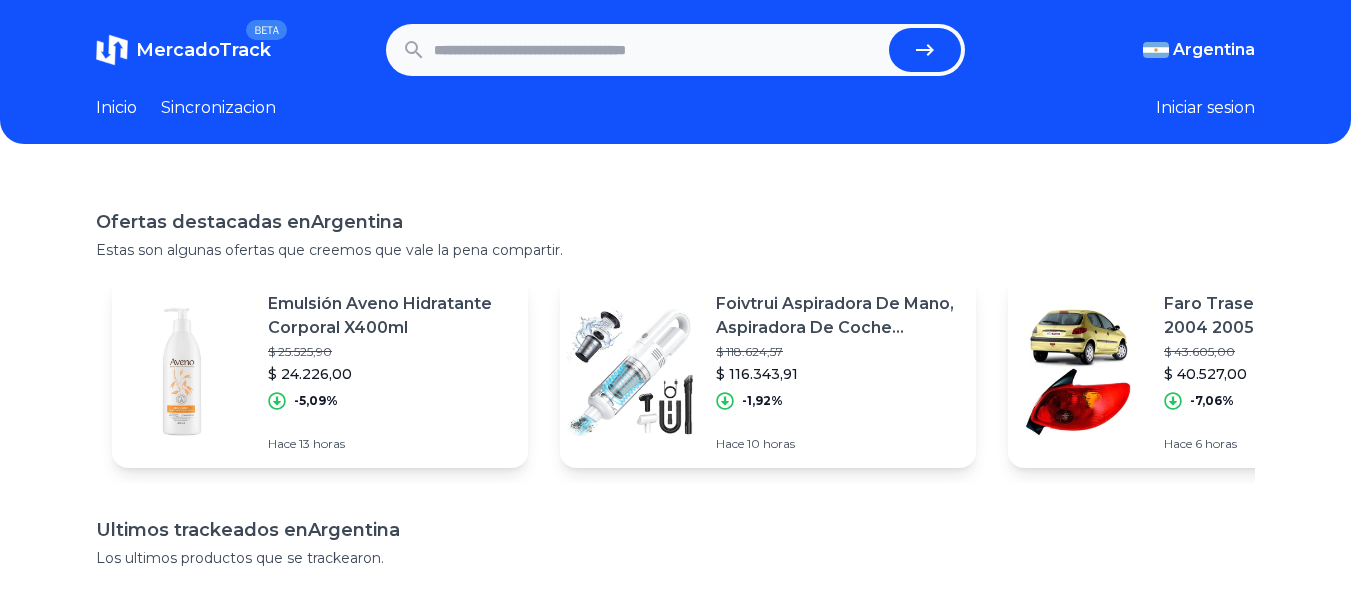 paste on "**********" 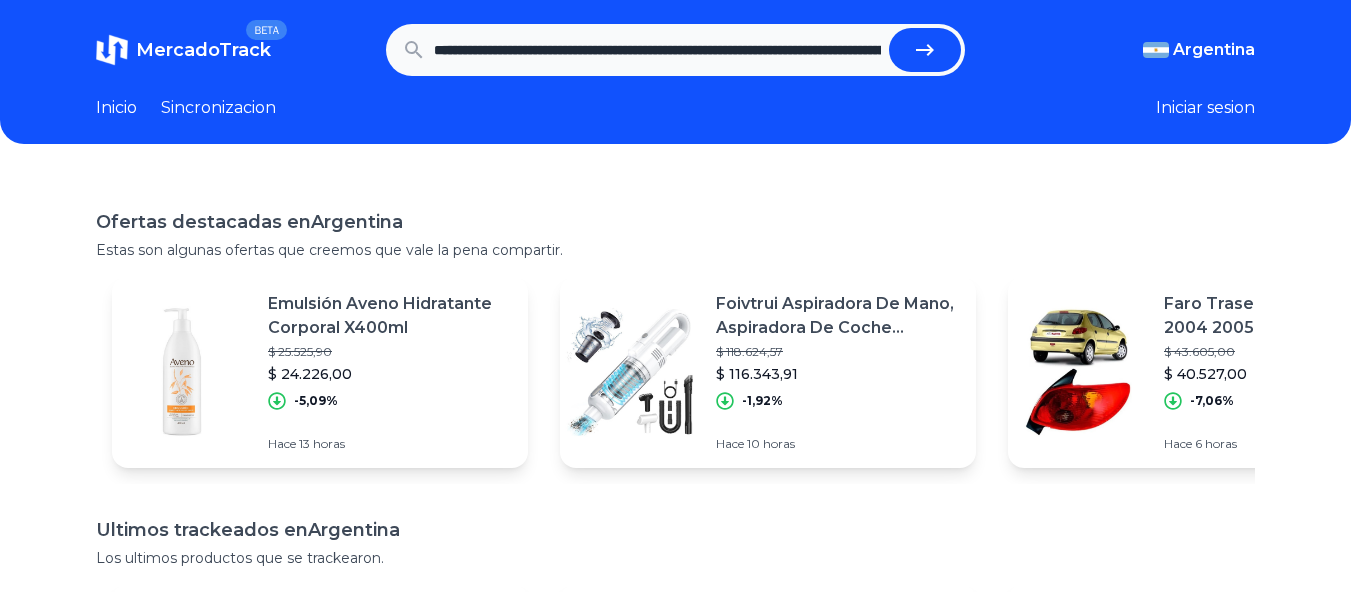 scroll, scrollTop: 0, scrollLeft: 1940, axis: horizontal 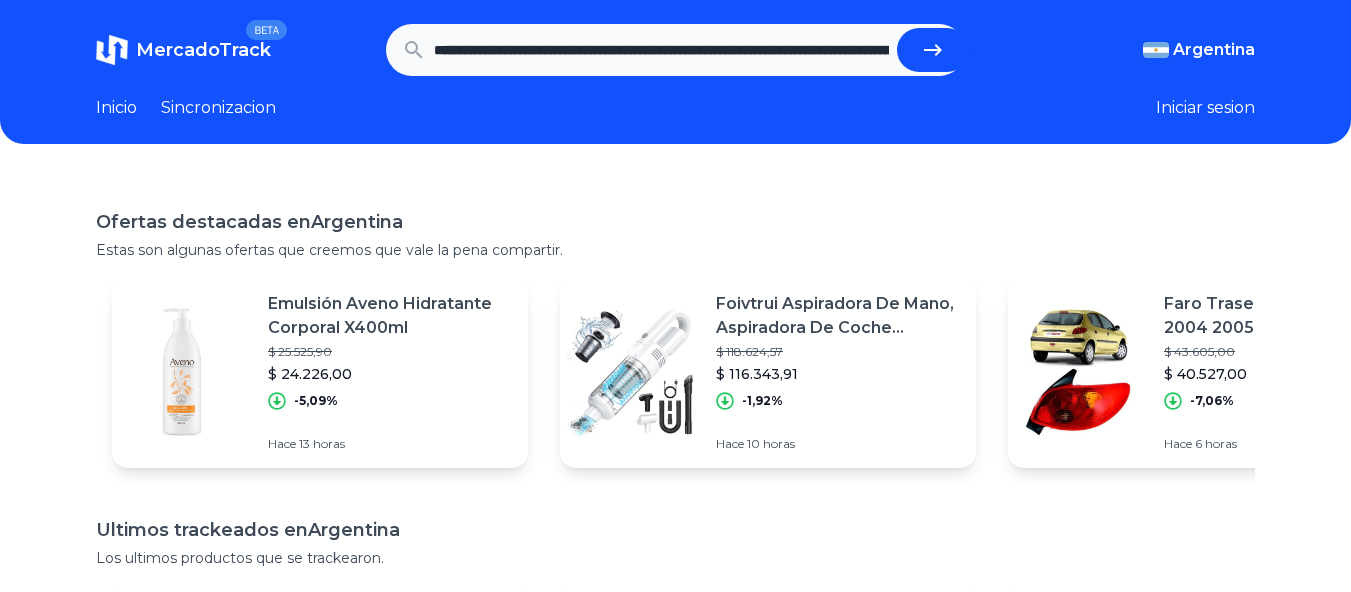 click at bounding box center (933, 50) 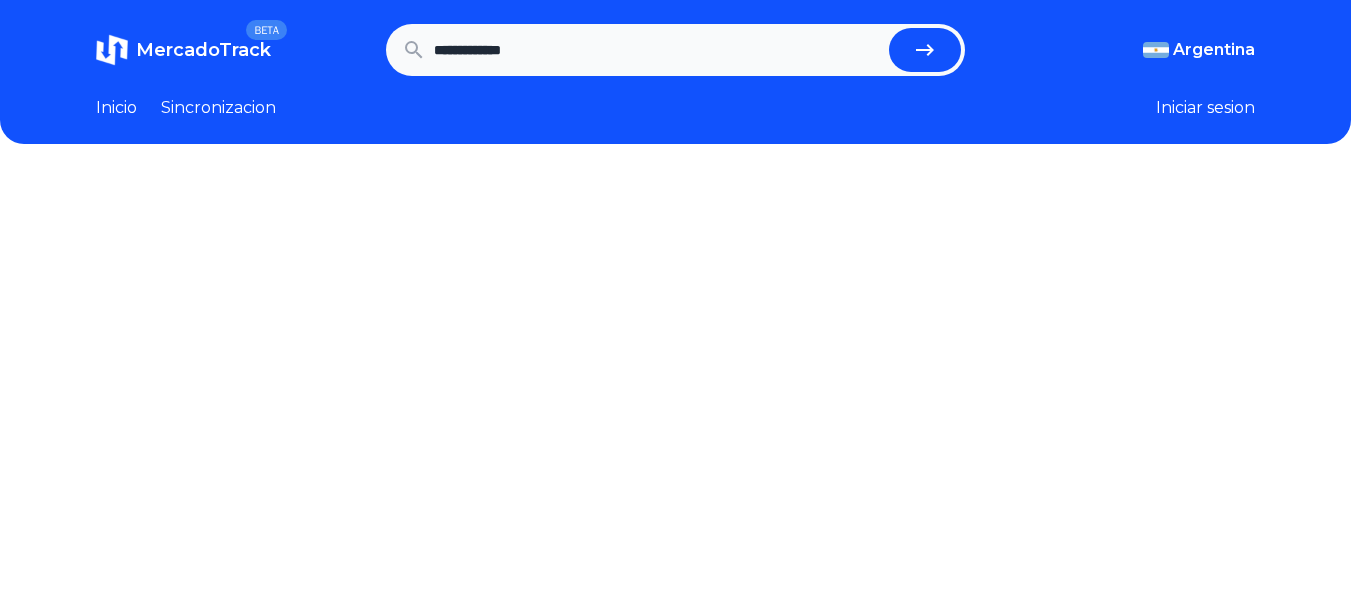 scroll, scrollTop: 0, scrollLeft: 0, axis: both 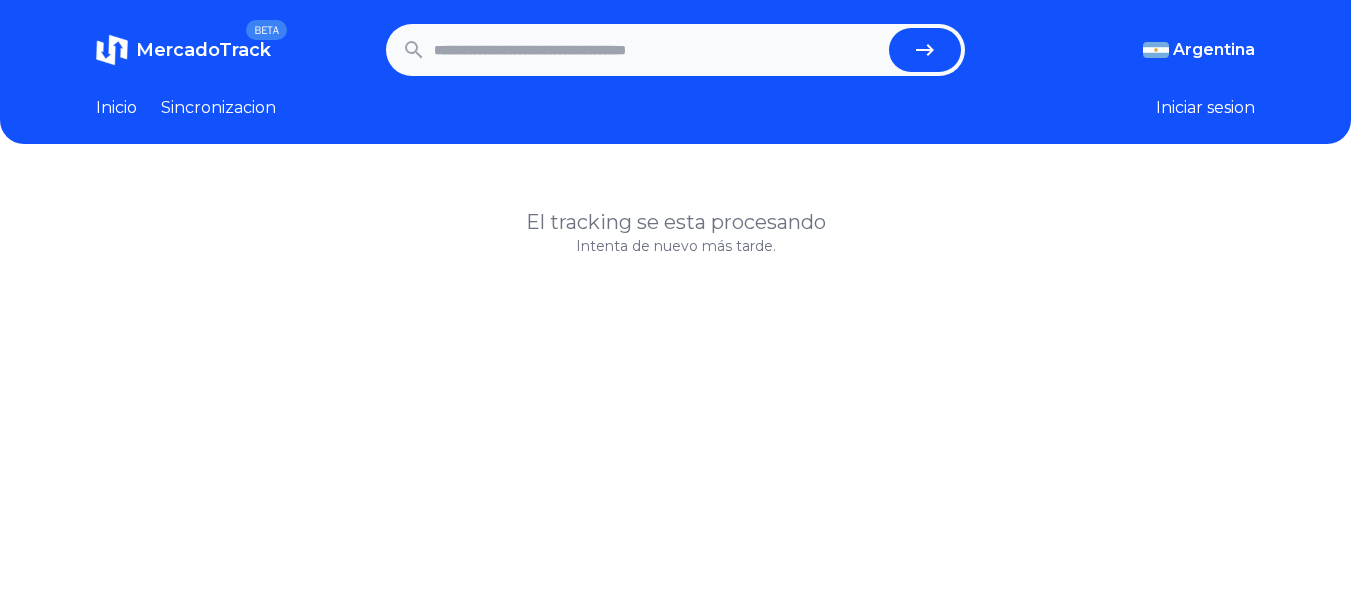 paste on "**********" 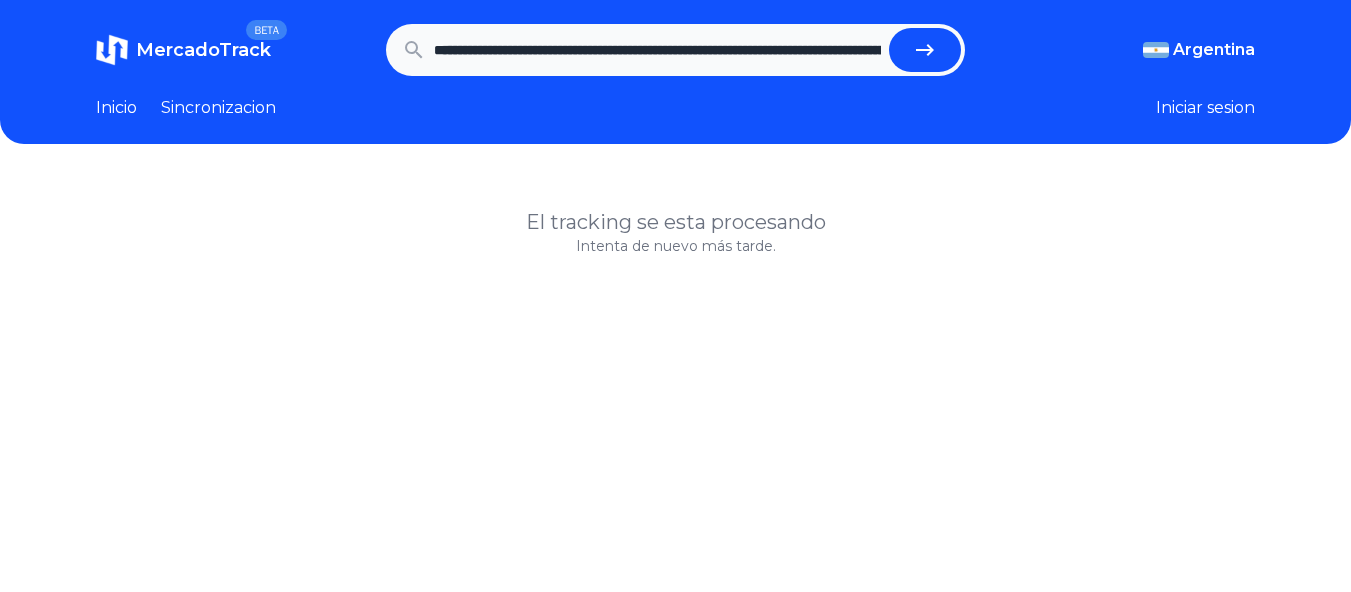 scroll, scrollTop: 0, scrollLeft: 1940, axis: horizontal 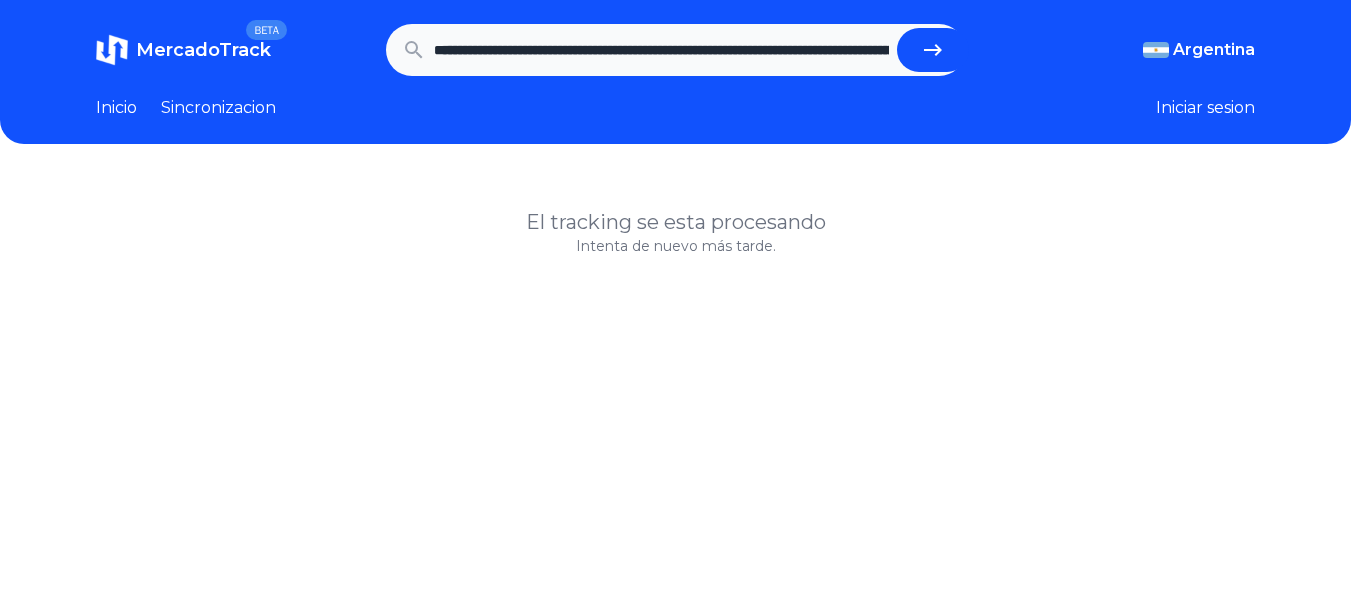 click 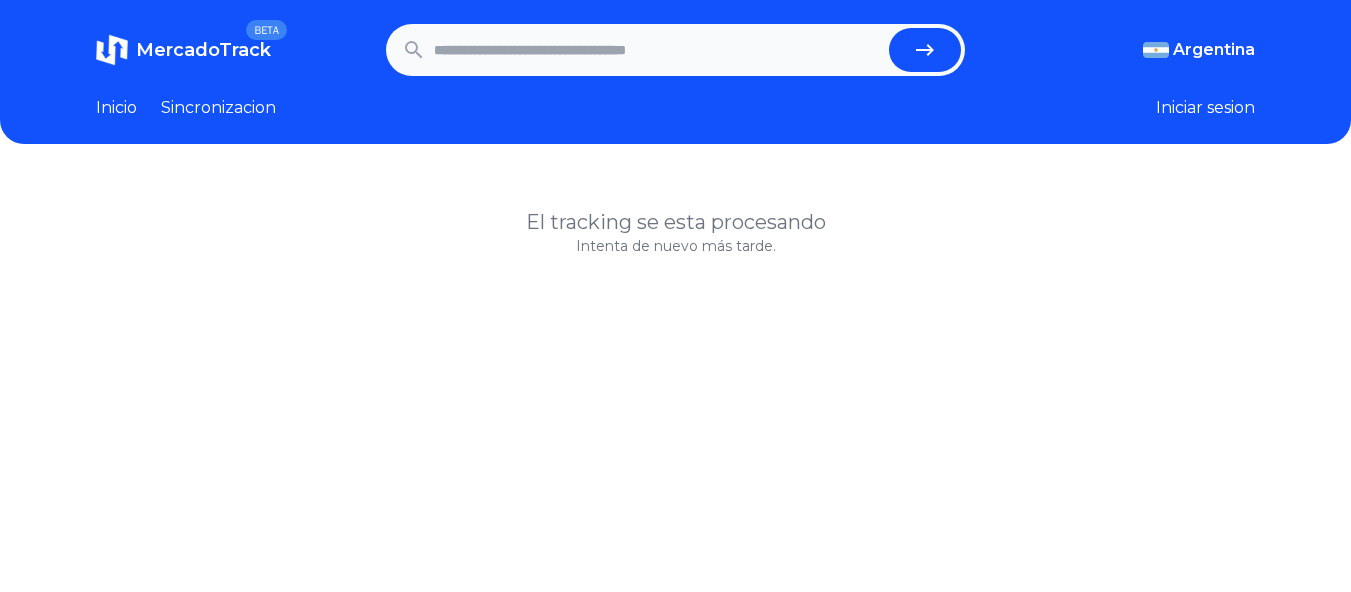 scroll, scrollTop: 0, scrollLeft: 0, axis: both 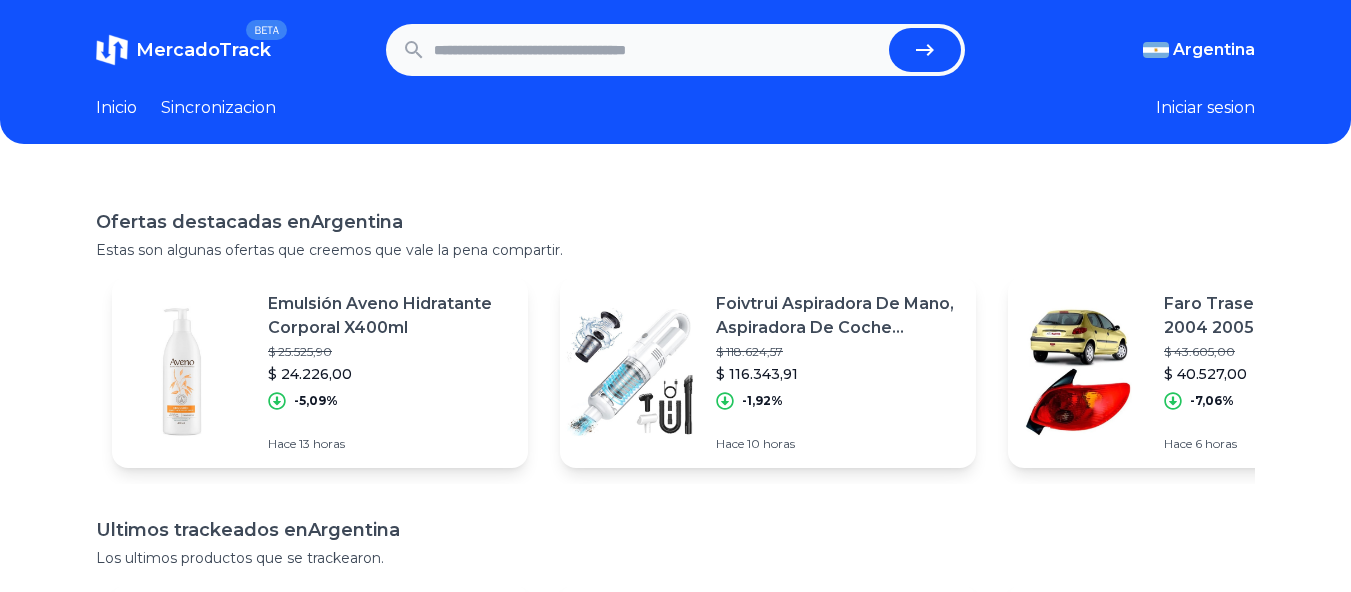 paste on "**********" 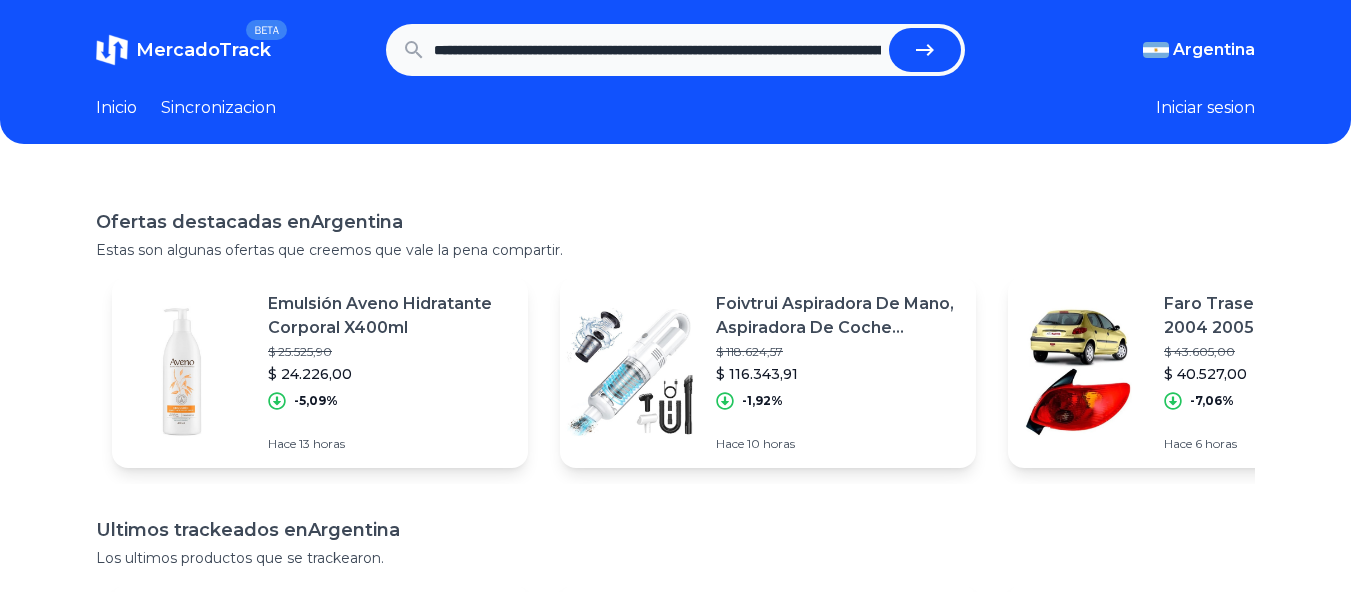 scroll, scrollTop: 0, scrollLeft: 1607, axis: horizontal 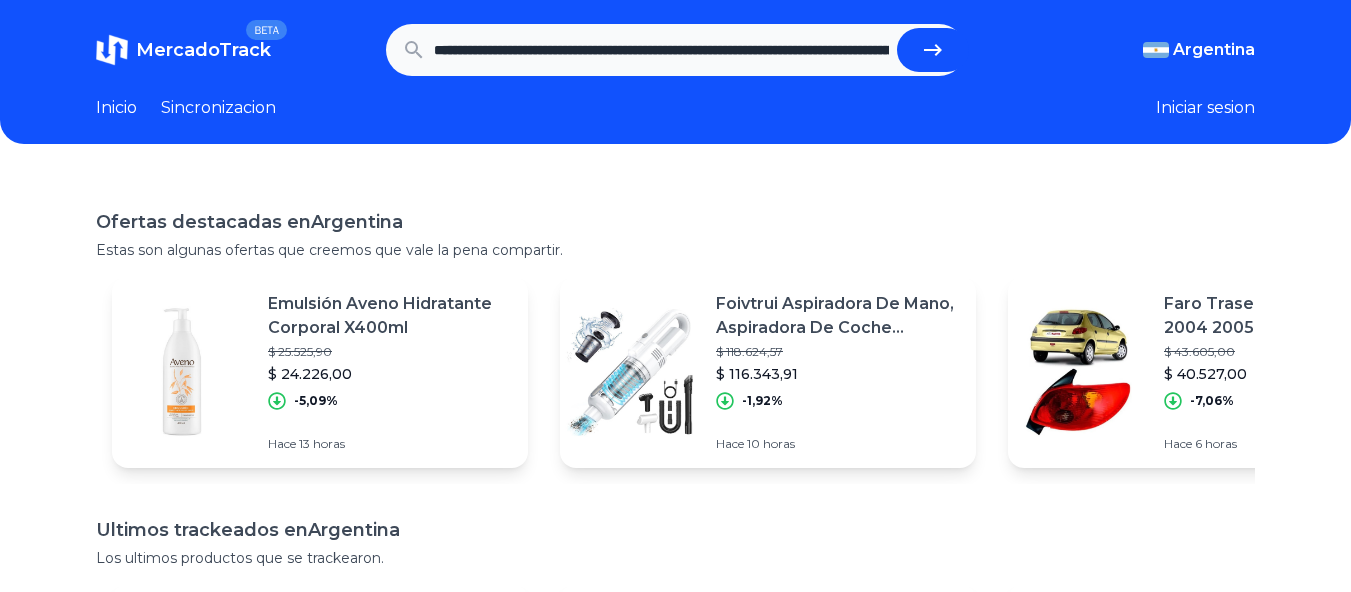 click 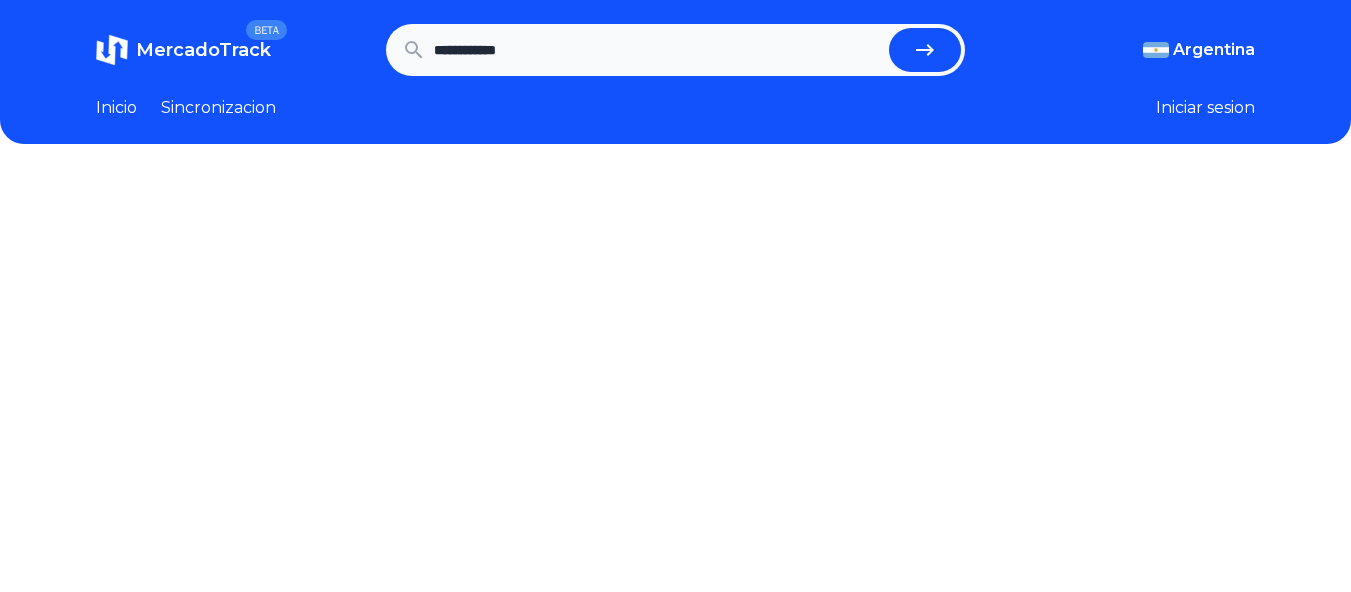 scroll, scrollTop: 0, scrollLeft: 0, axis: both 